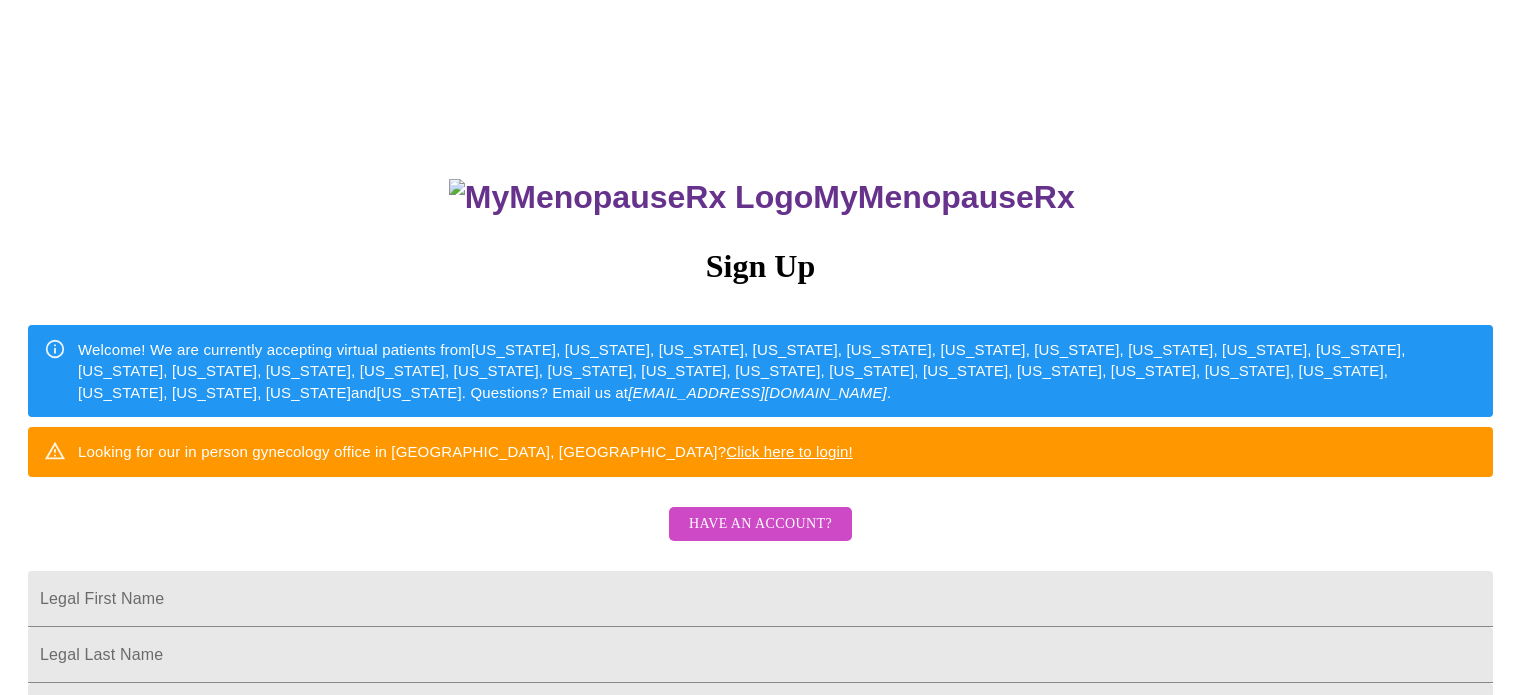 scroll, scrollTop: 0, scrollLeft: 0, axis: both 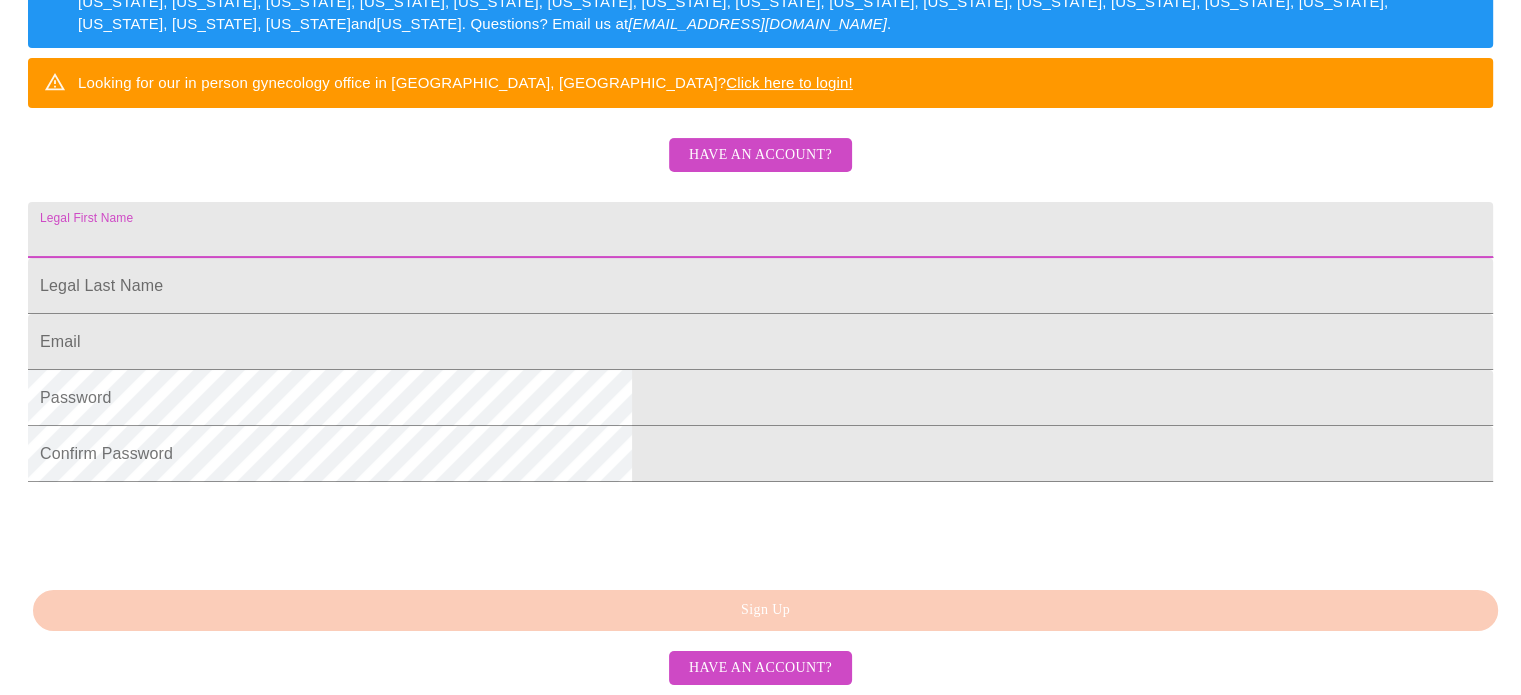 click on "Legal First Name" at bounding box center [760, 230] 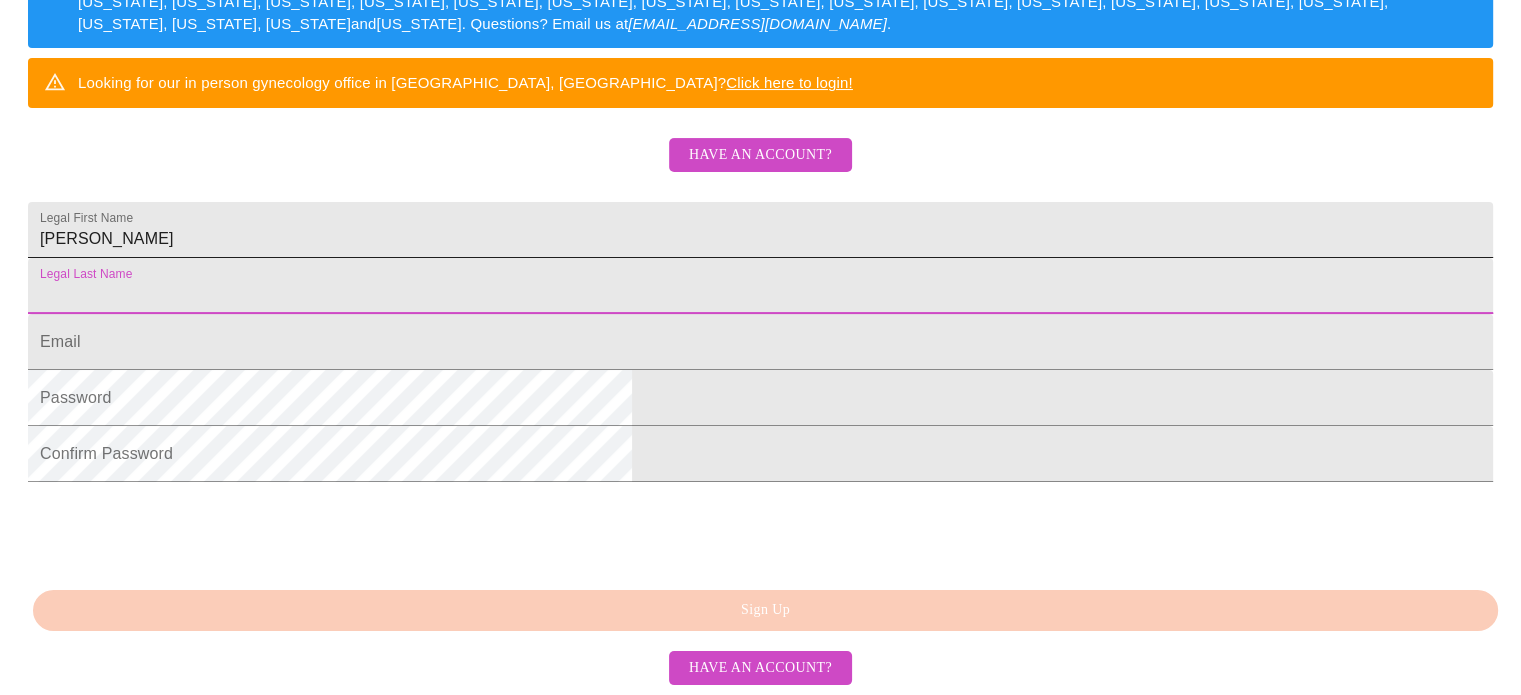 click on "[PERSON_NAME]" at bounding box center [760, 230] 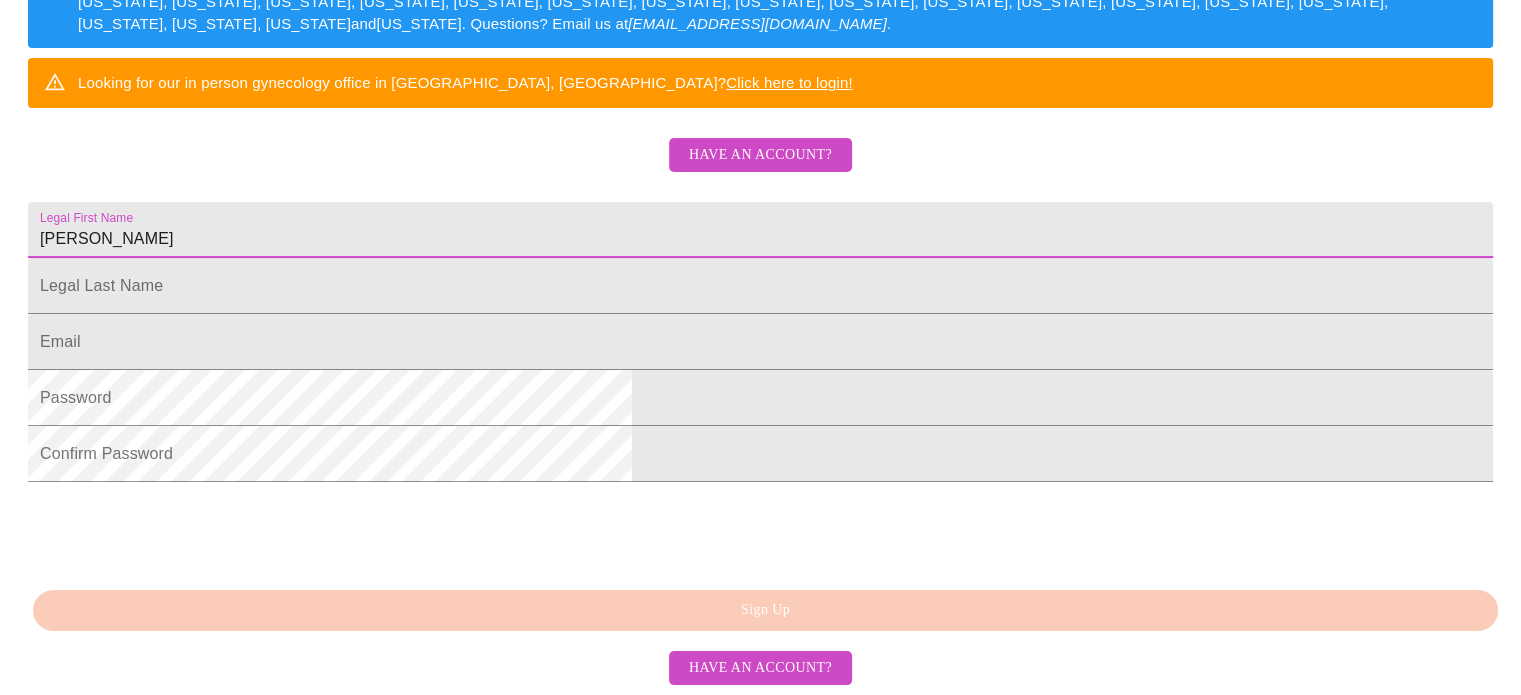 type on "[PERSON_NAME]" 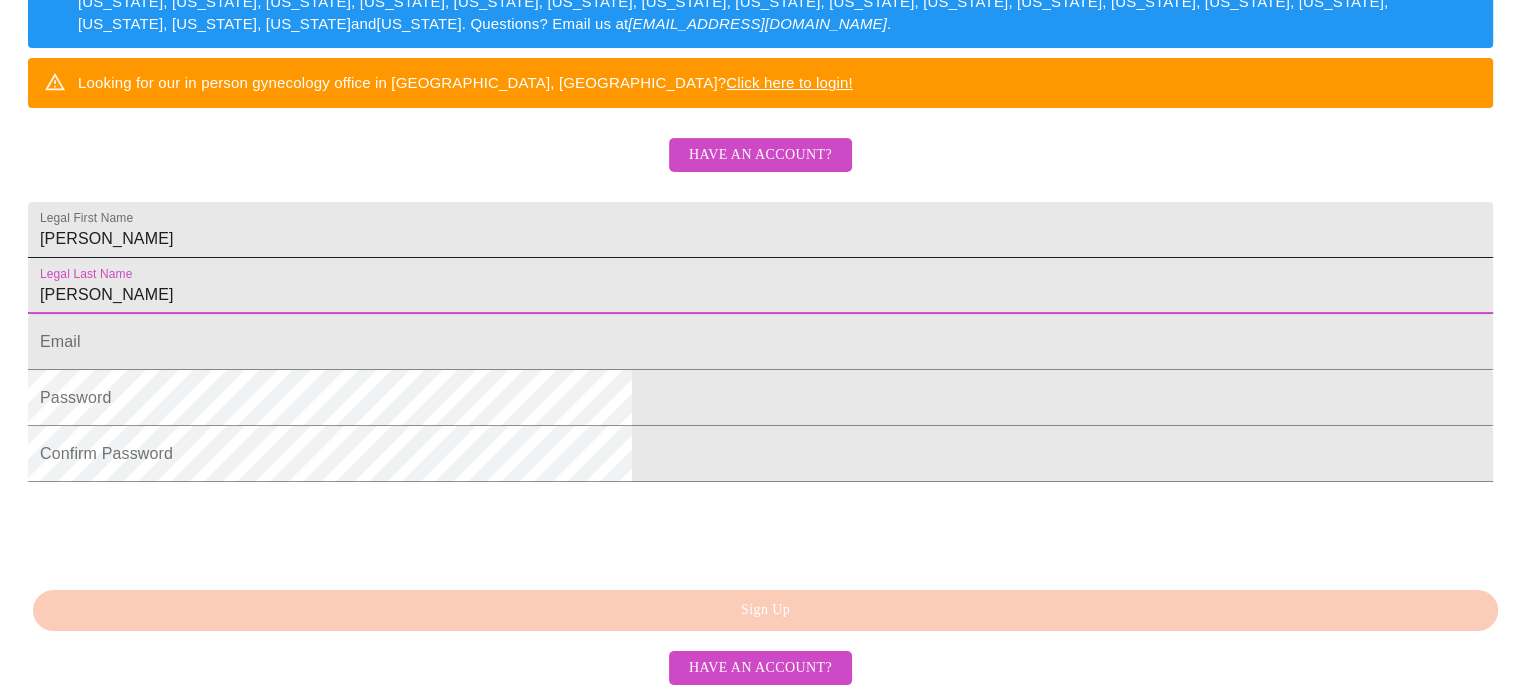 type on "[PERSON_NAME]" 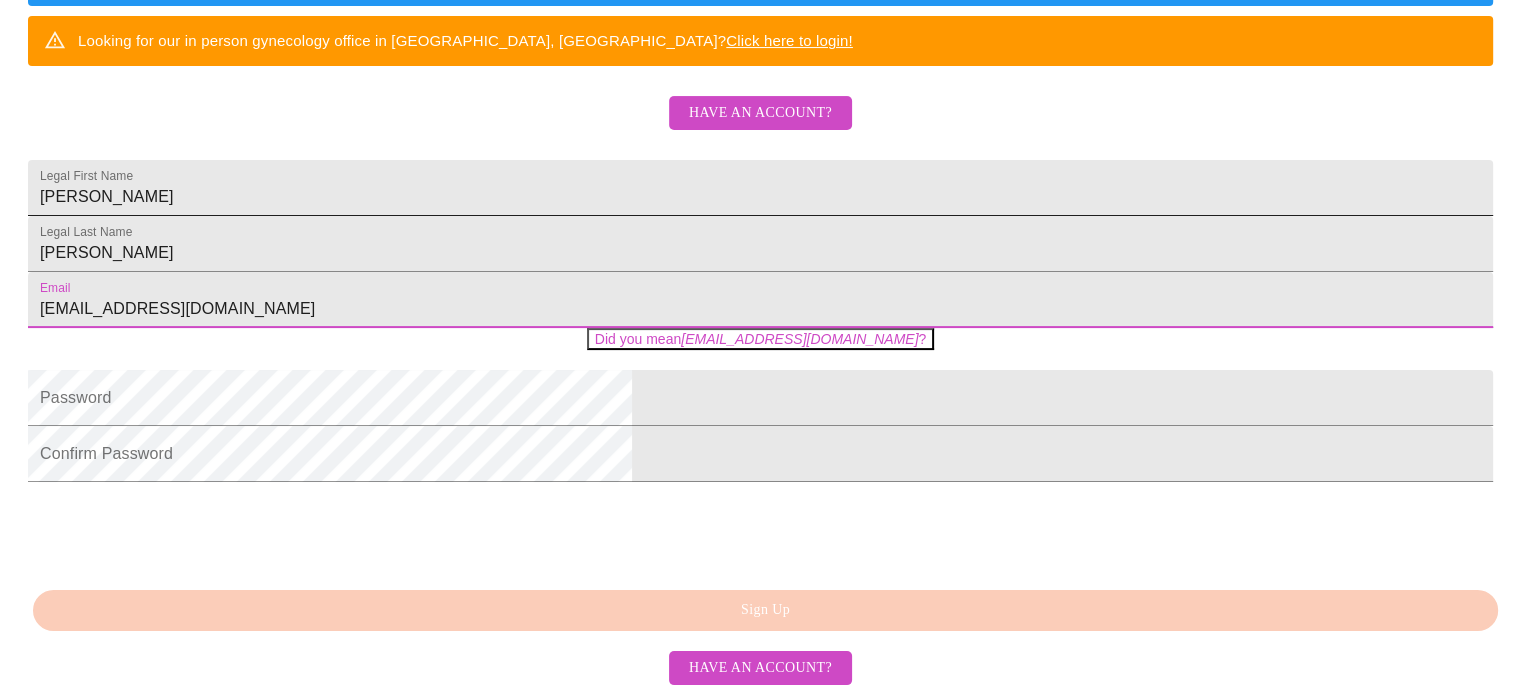 type on "[EMAIL_ADDRESS][DOMAIN_NAME]" 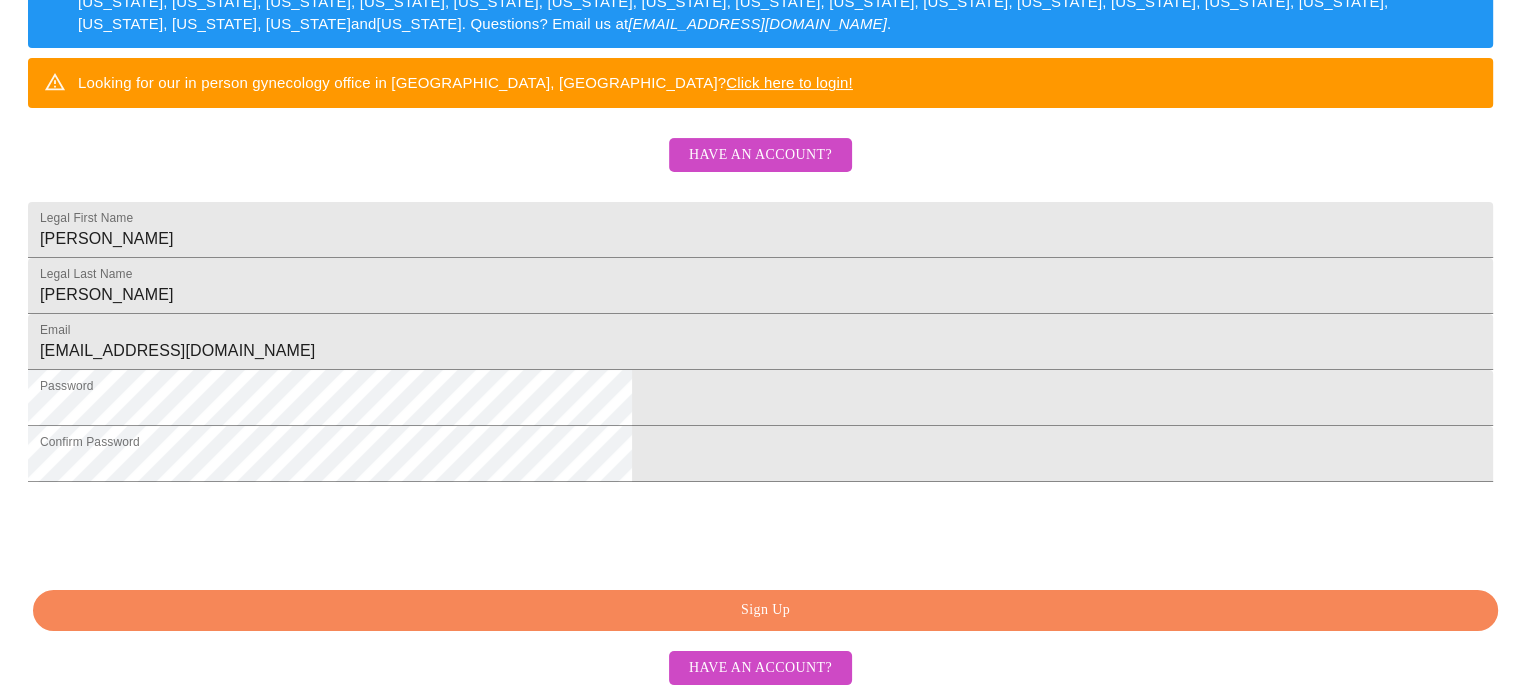 click on "Sign Up" at bounding box center (765, 610) 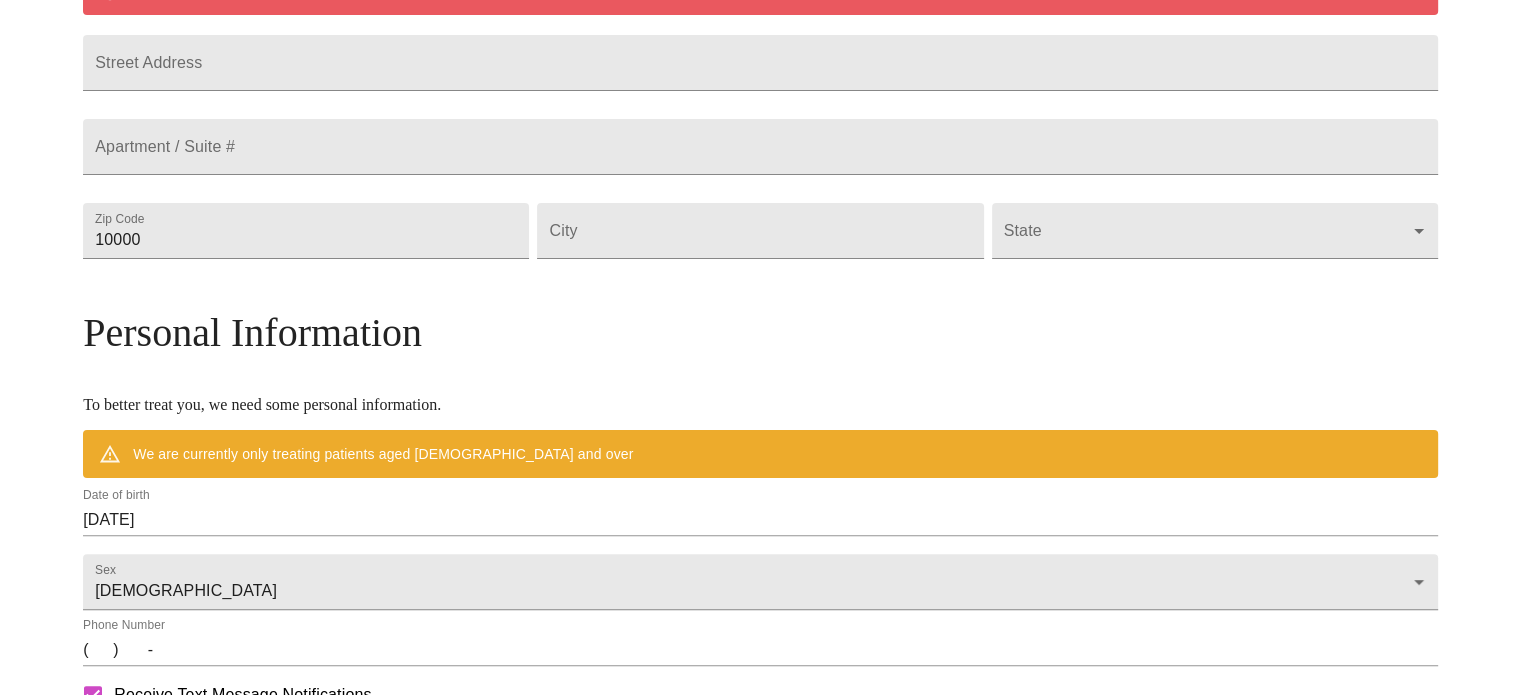 scroll, scrollTop: 444, scrollLeft: 0, axis: vertical 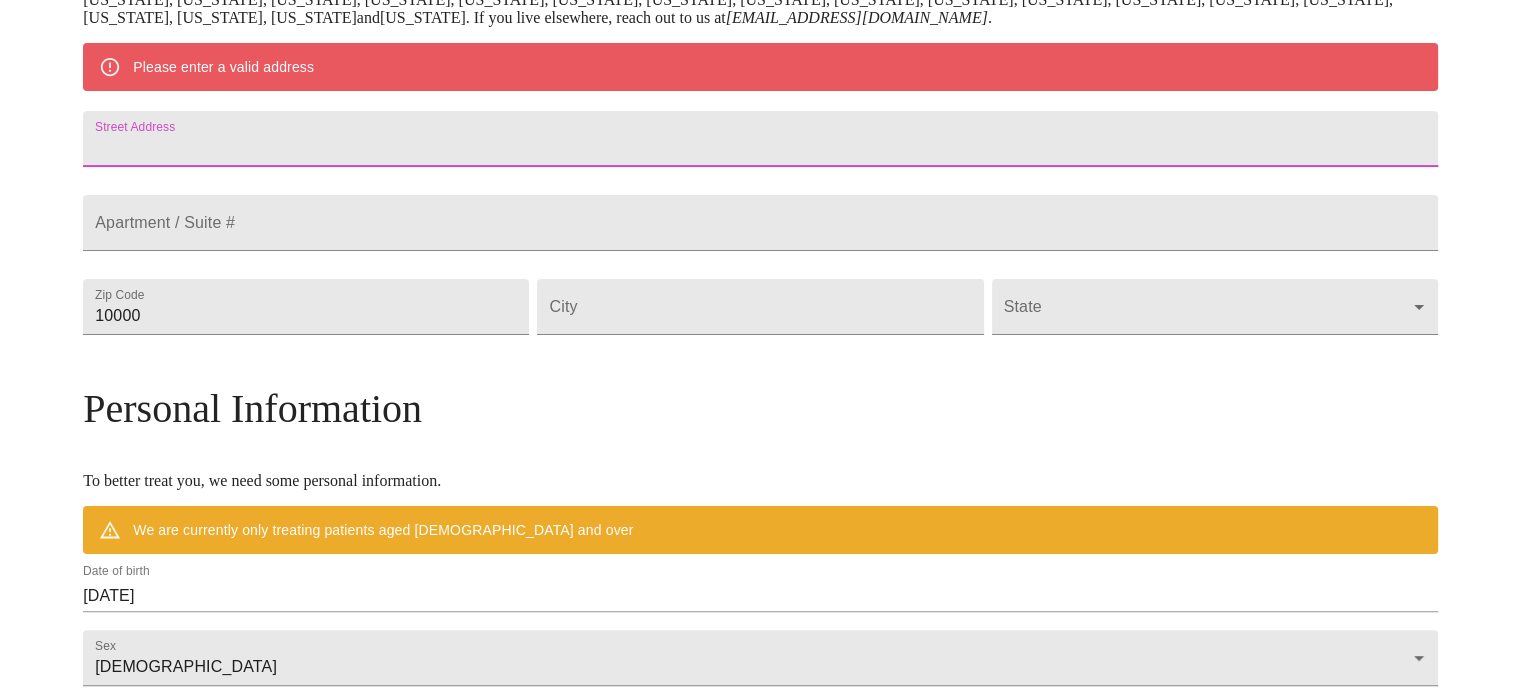 click on "Street Address" at bounding box center [760, 139] 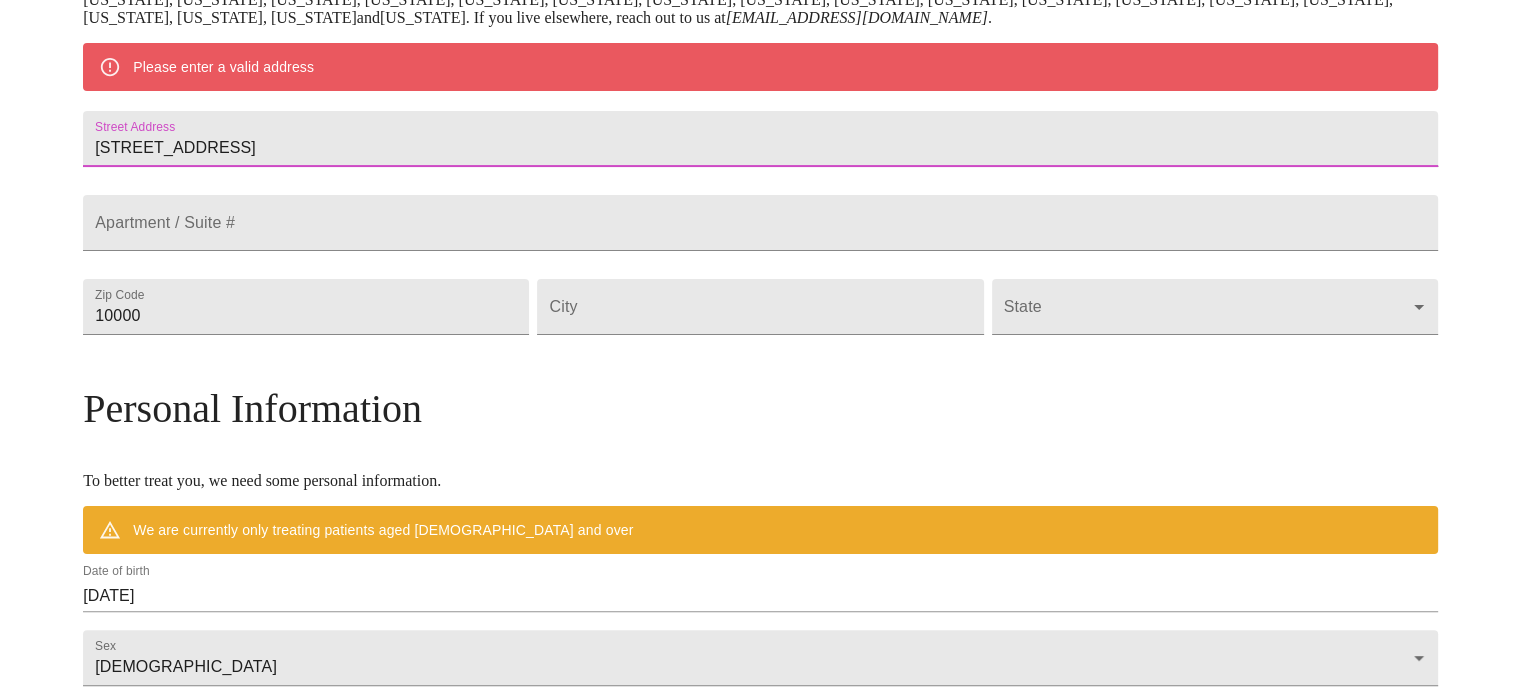 type on "[STREET_ADDRESS]" 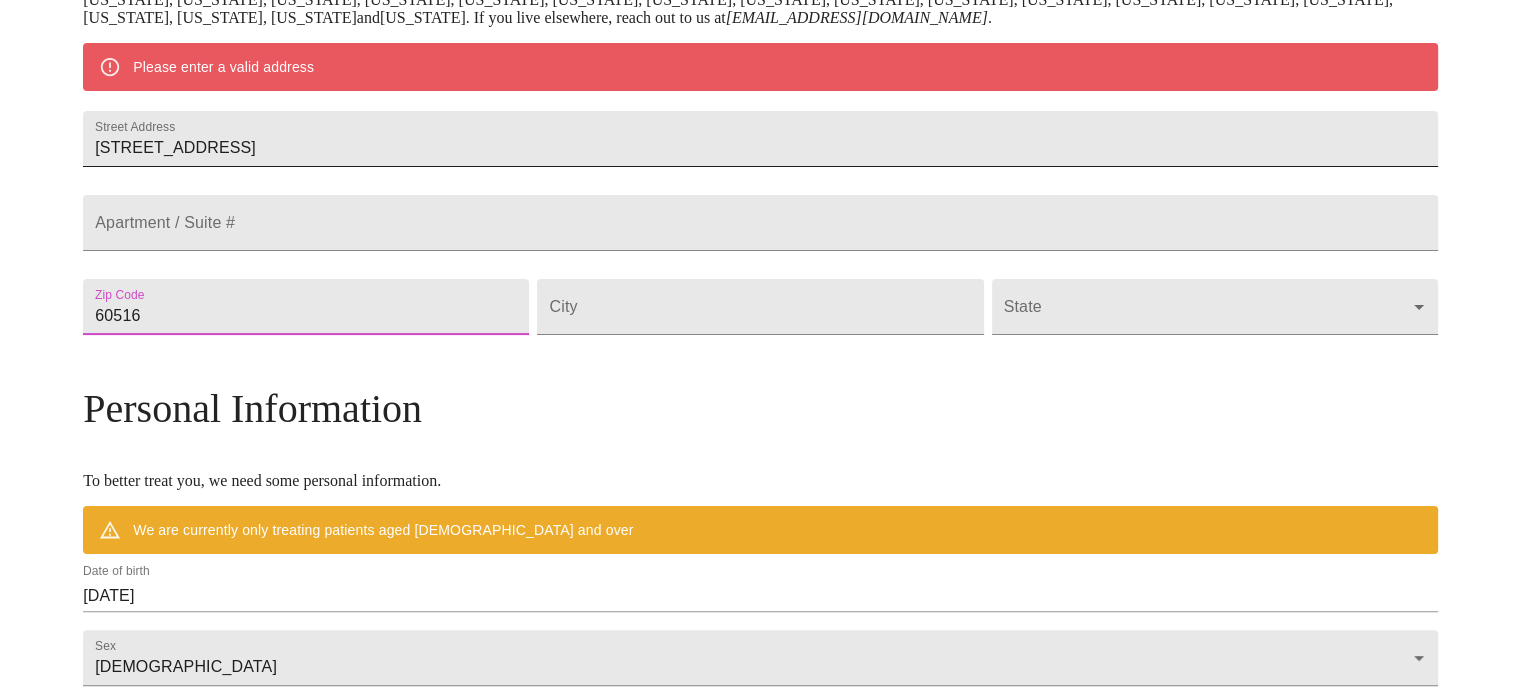 type on "60516" 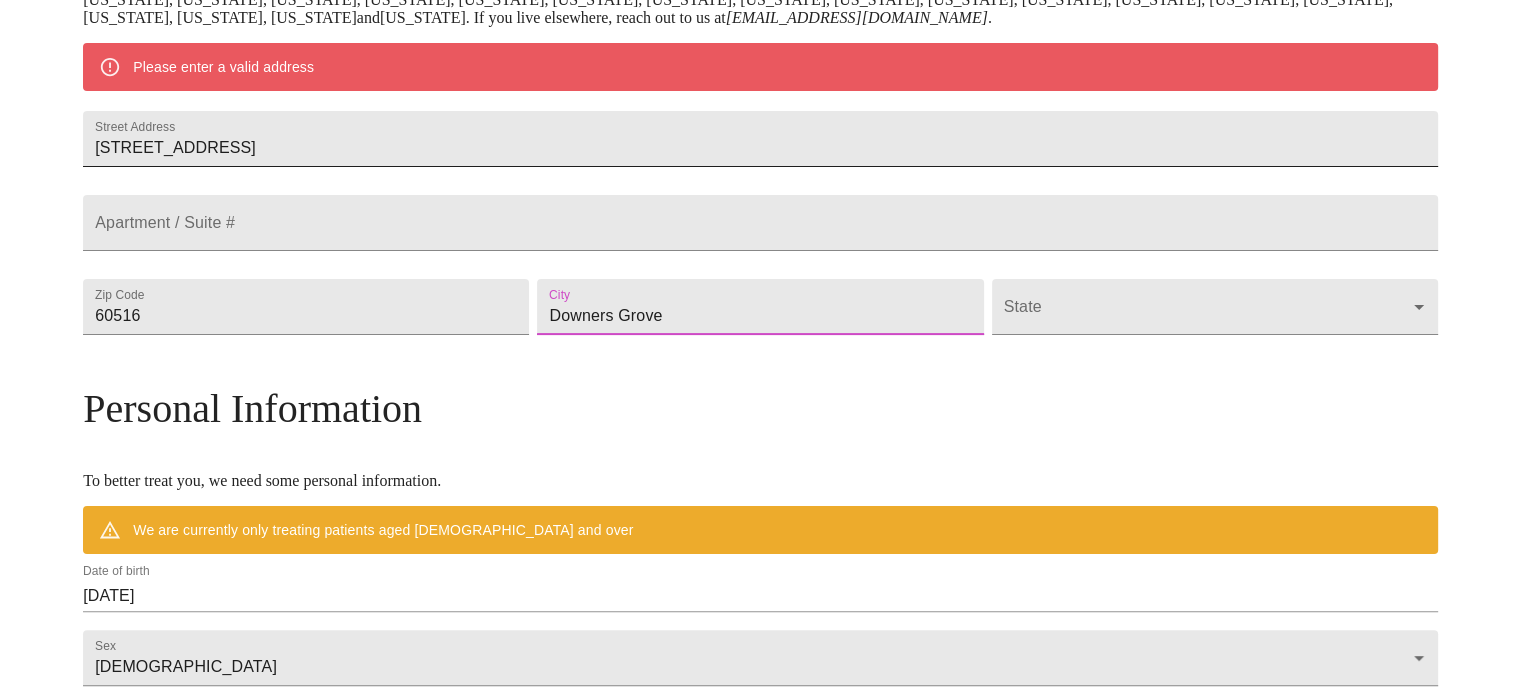 type on "Downers Grove" 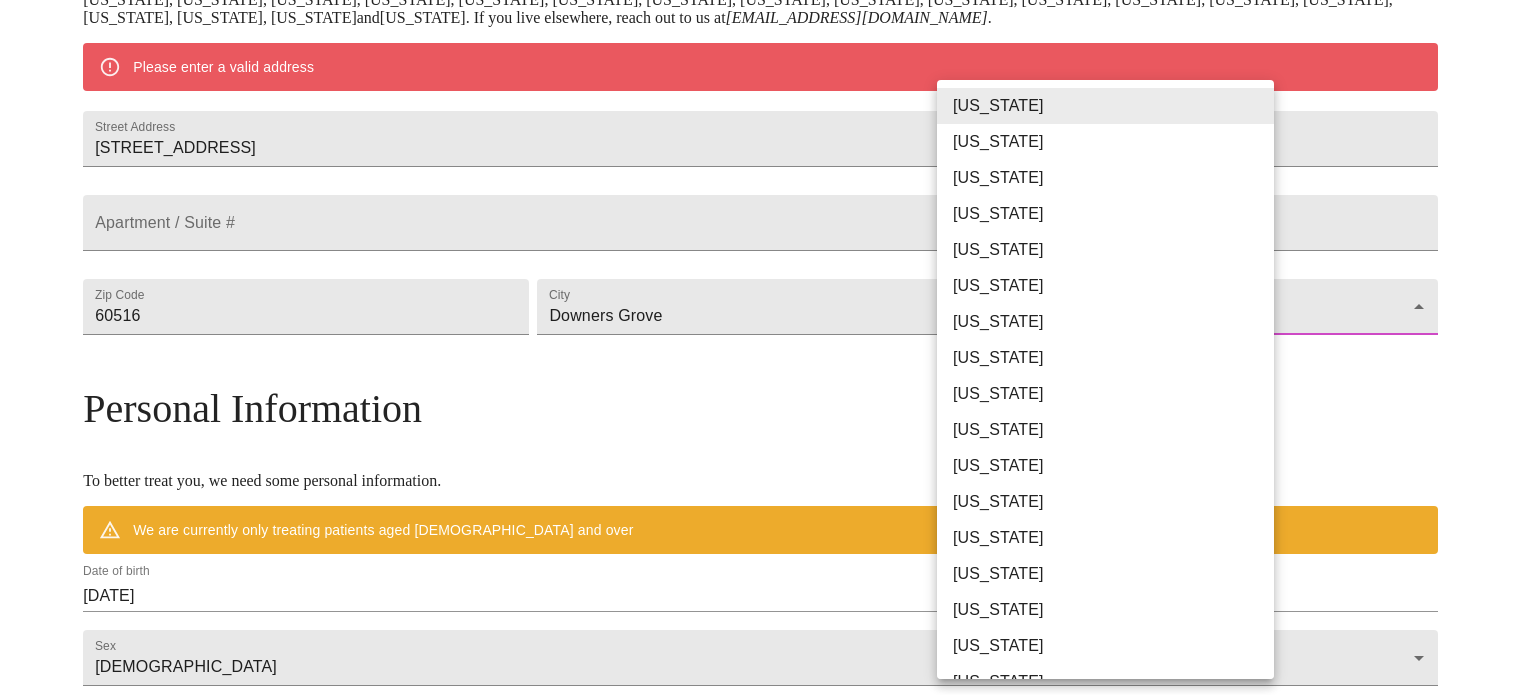 click on "MyMenopauseRx Welcome to MyMenopauseRx Since it's your first time here, you'll need to enter some medical and social information.  We'll guide you through it! Mailing Address We currently are only supporting patients from  [US_STATE], [US_STATE], [US_STATE], [US_STATE], [US_STATE], [US_STATE], [US_STATE], [US_STATE], [US_STATE], [US_STATE], [US_STATE], [US_STATE], [US_STATE], [US_STATE], [US_STATE], [US_STATE], [US_STATE], [US_STATE], [US_STATE], [US_STATE], [US_STATE], [US_STATE], [US_STATE], [US_STATE], [US_STATE], [US_STATE], [US_STATE], [US_STATE]  and  [US_STATE] . If you live elsewhere, reach out to us at  [EMAIL_ADDRESS][DOMAIN_NAME] . Please enter a valid address Street Address [STREET_ADDRESS][GEOGRAPHIC_DATA] / Suite # Zip Code [GEOGRAPHIC_DATA] State ​ Personal Information To better treat you, we need some personal information. We are currently only treating patients aged [DEMOGRAPHIC_DATA] and over Date of birth [DEMOGRAPHIC_DATA] Sex [DEMOGRAPHIC_DATA] [DEMOGRAPHIC_DATA] Phone Number (   )    - Receive Text Message Notifications Terms of Service & Privacy Policy By  Continuing Terms of Service  and our  ." at bounding box center [768, 343] 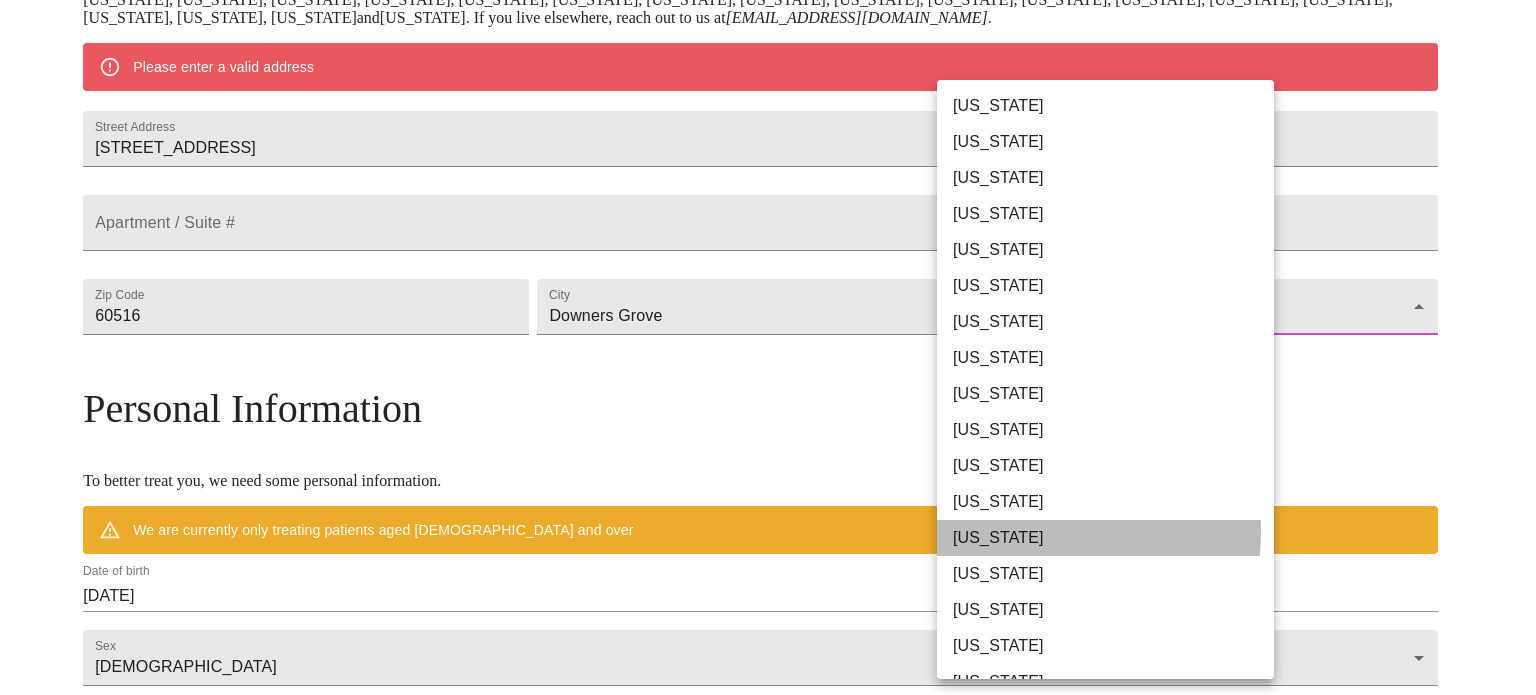 click on "[US_STATE]" at bounding box center [1113, 538] 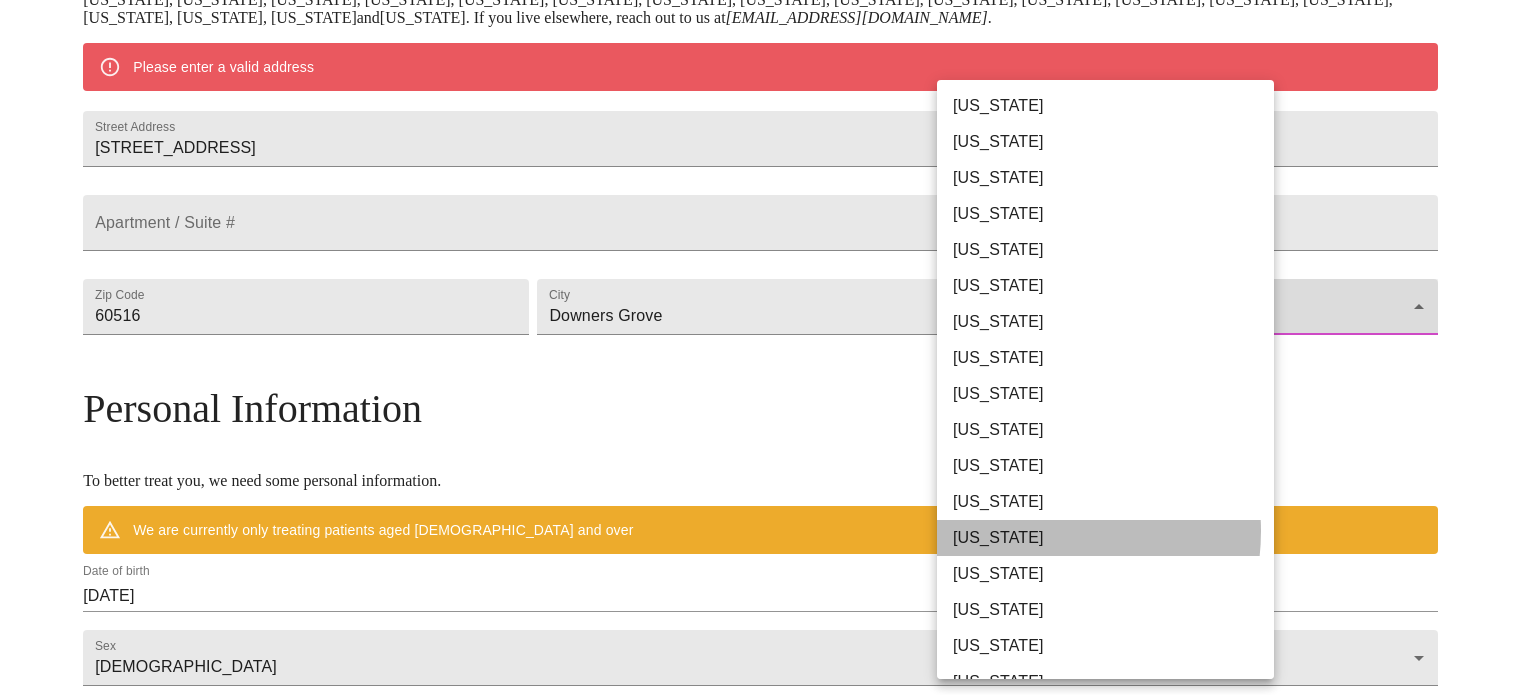 type on "[US_STATE]" 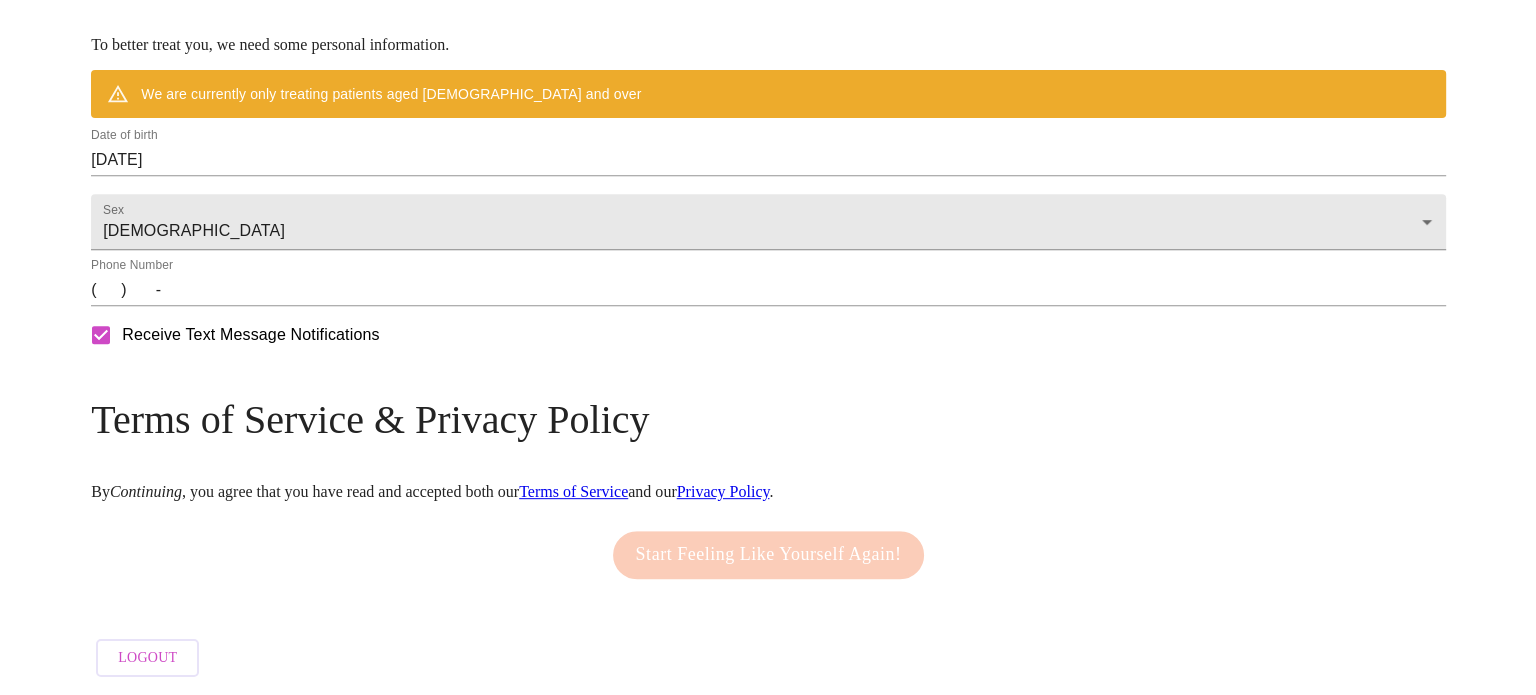 scroll, scrollTop: 832, scrollLeft: 0, axis: vertical 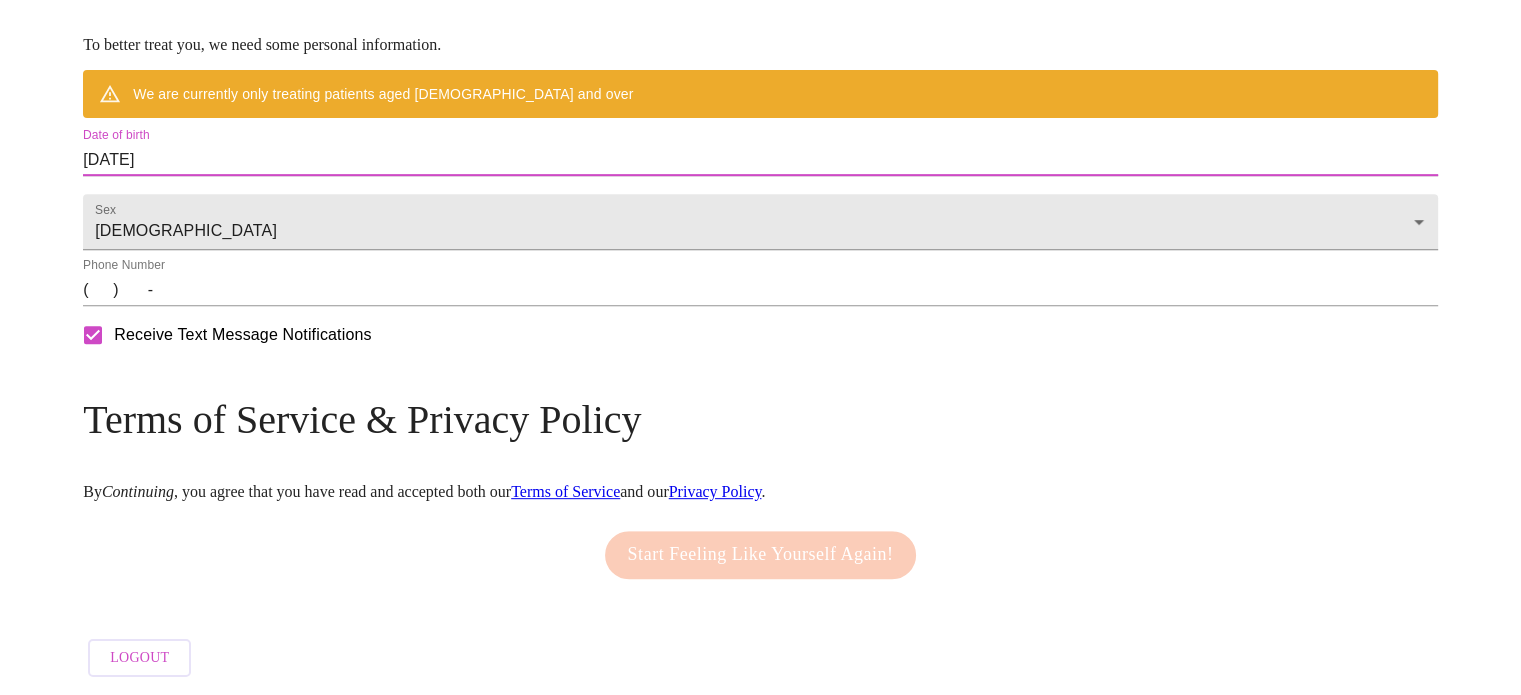 click on "[DATE]" at bounding box center [760, 160] 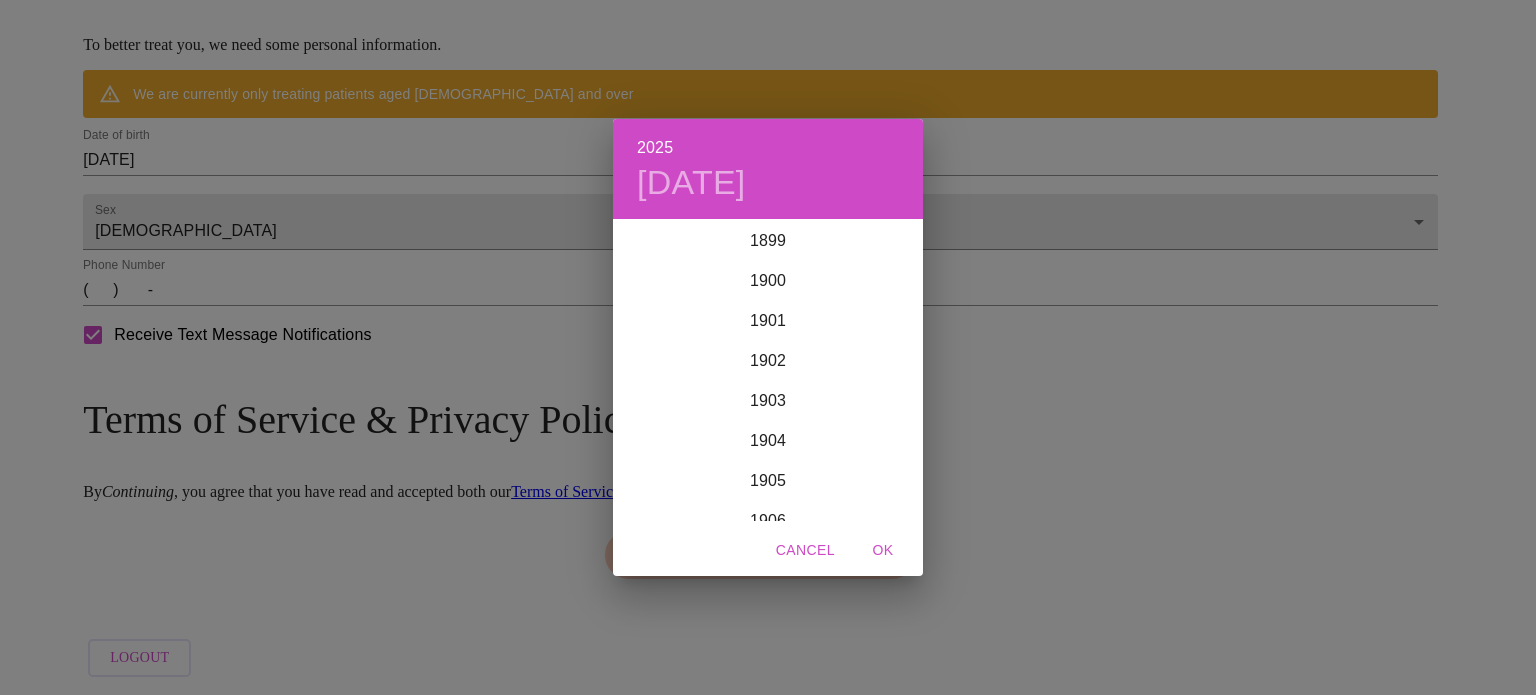 scroll, scrollTop: 4920, scrollLeft: 0, axis: vertical 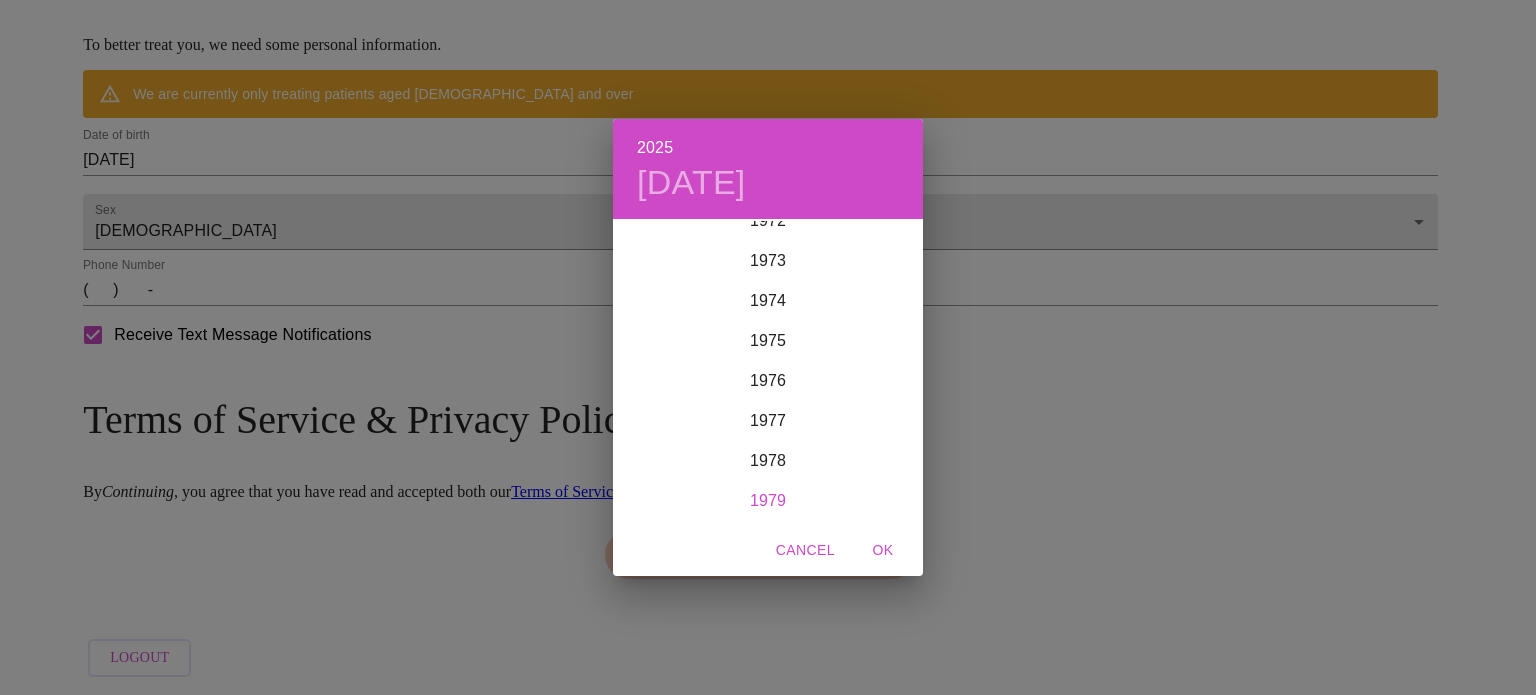 click on "1979" at bounding box center (768, 501) 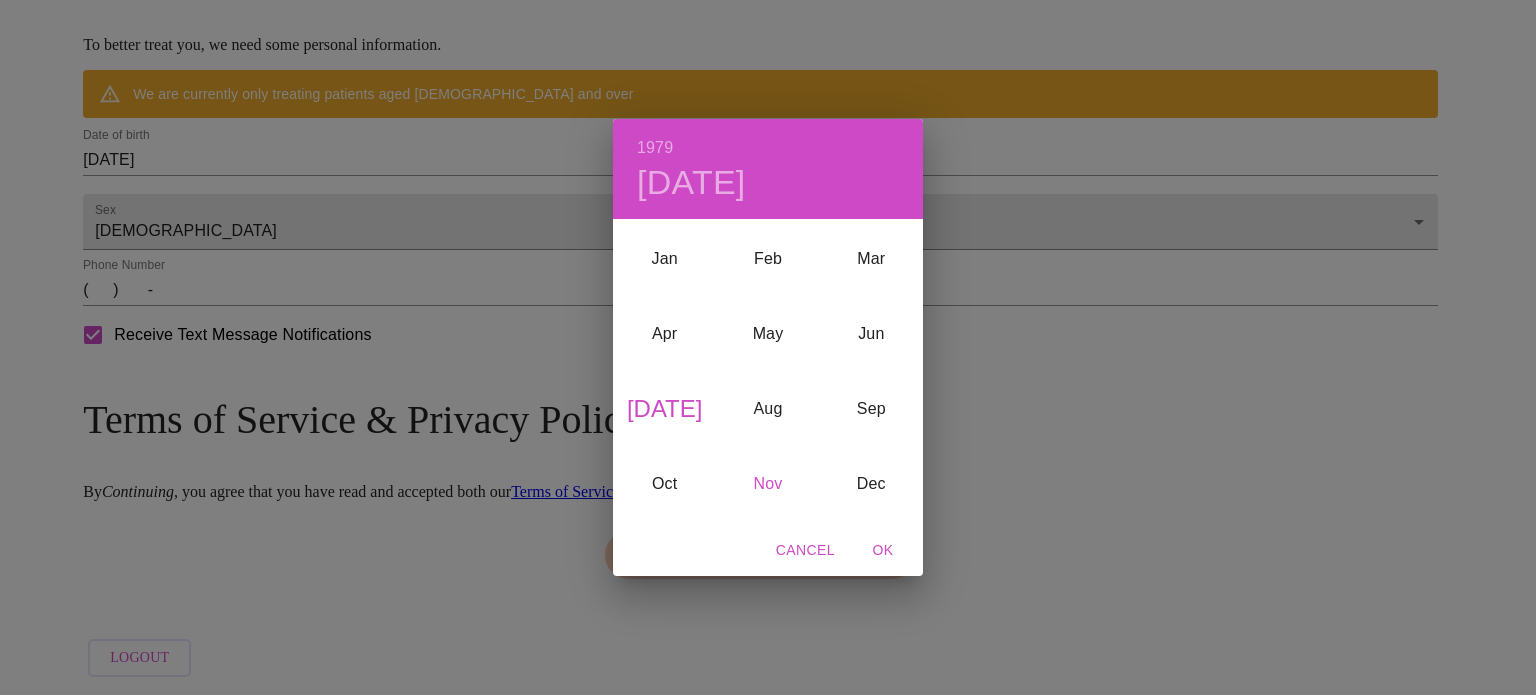 click on "Nov" at bounding box center (767, 483) 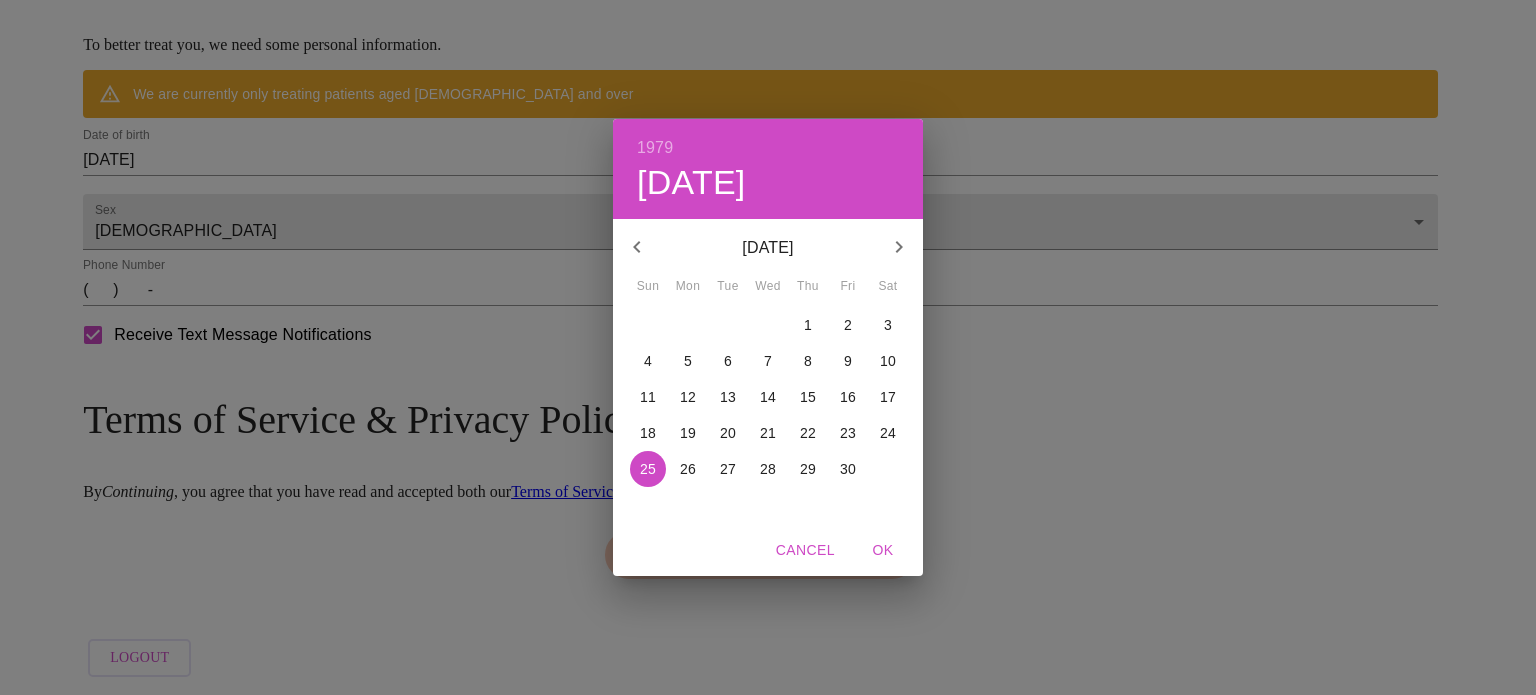 click on "7" at bounding box center [768, 361] 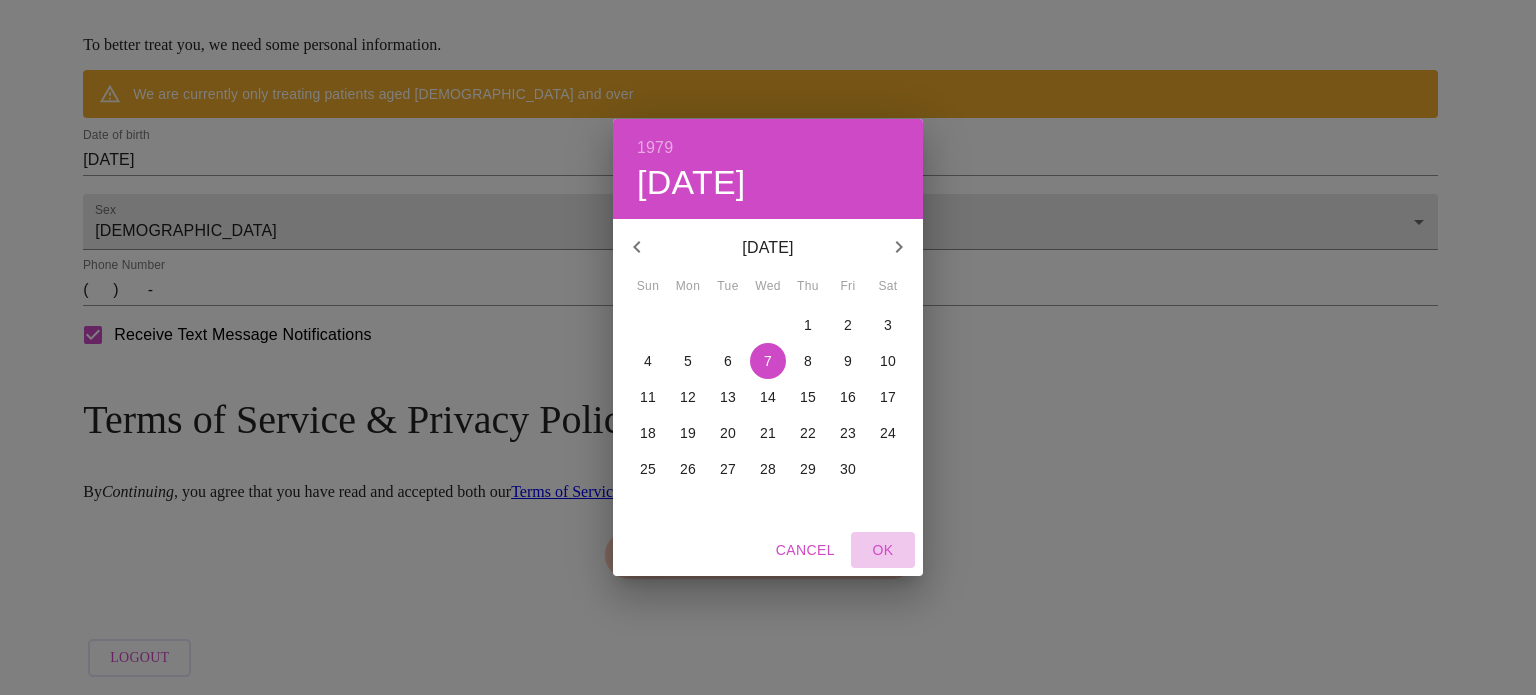 click on "OK" at bounding box center (883, 550) 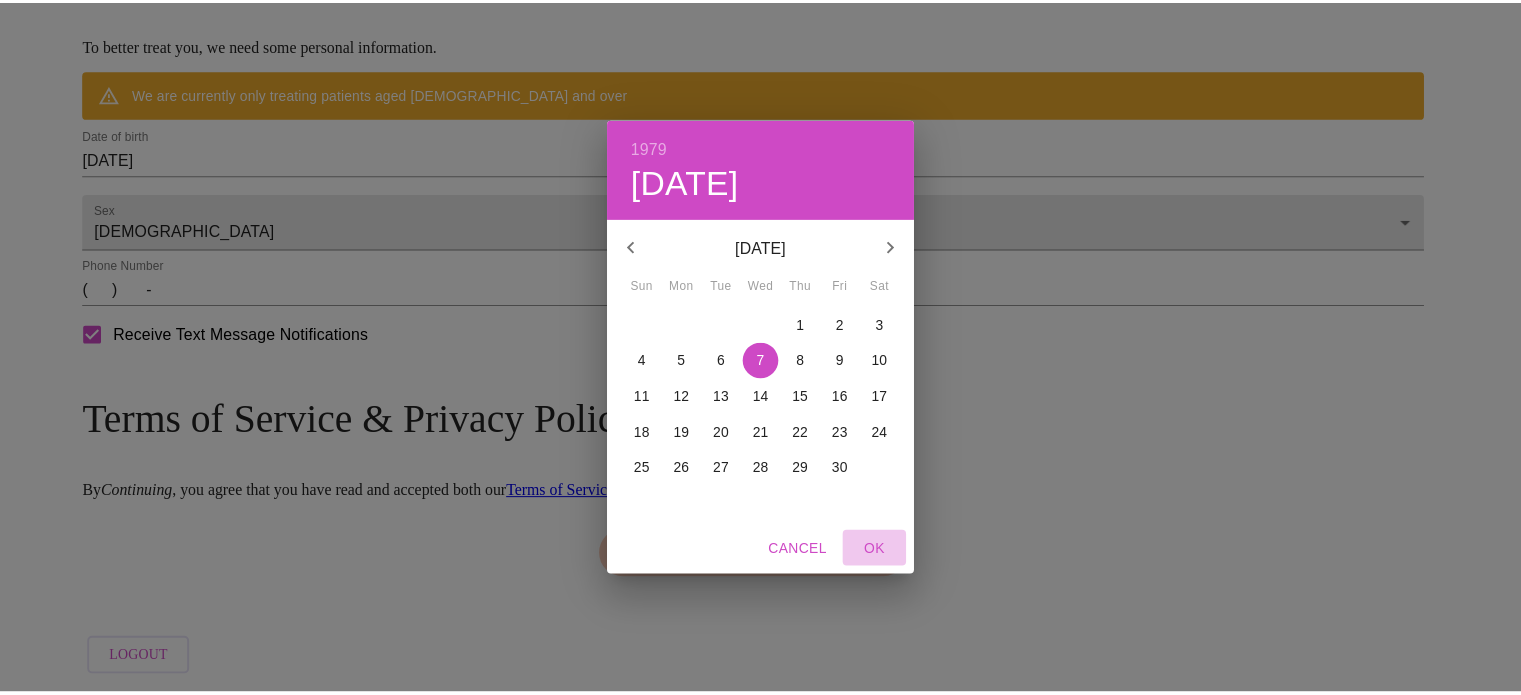 scroll, scrollTop: 819, scrollLeft: 0, axis: vertical 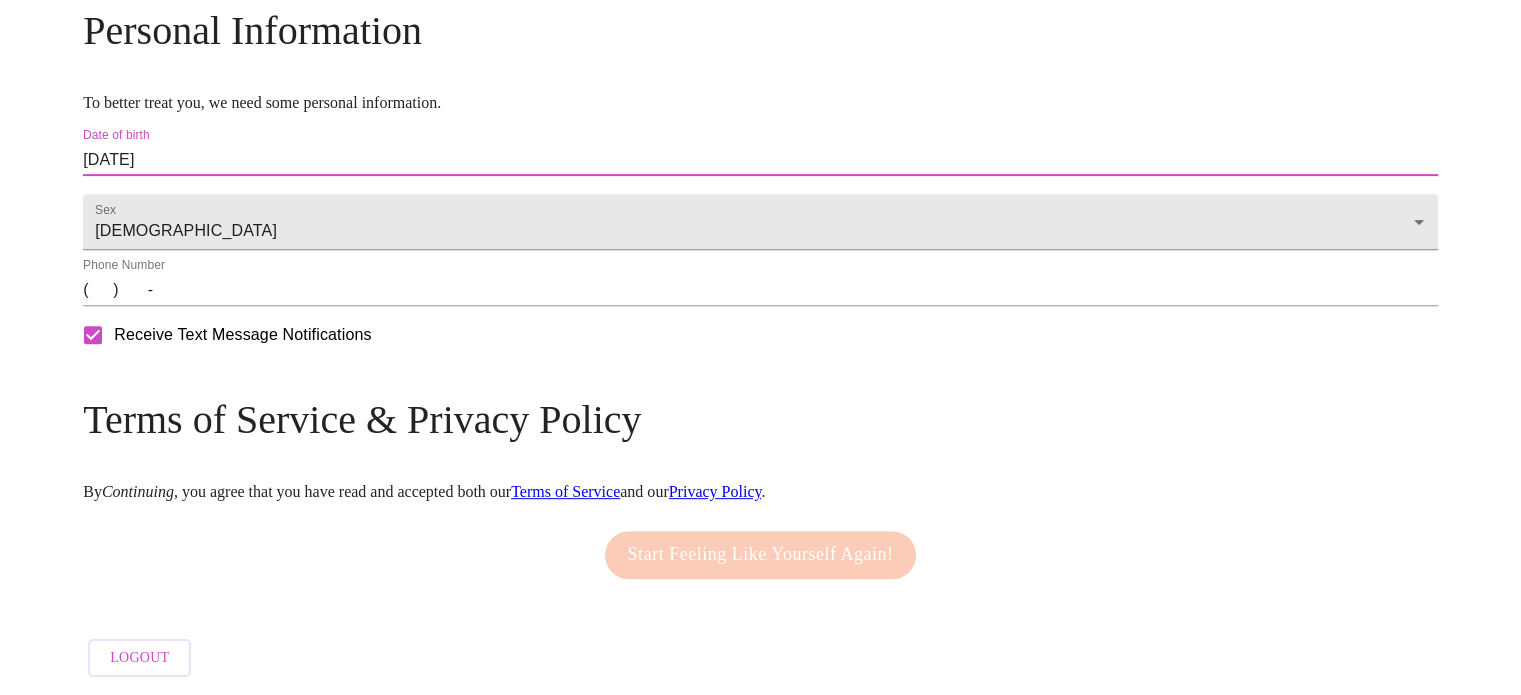 click on "(   )    -" at bounding box center [760, 290] 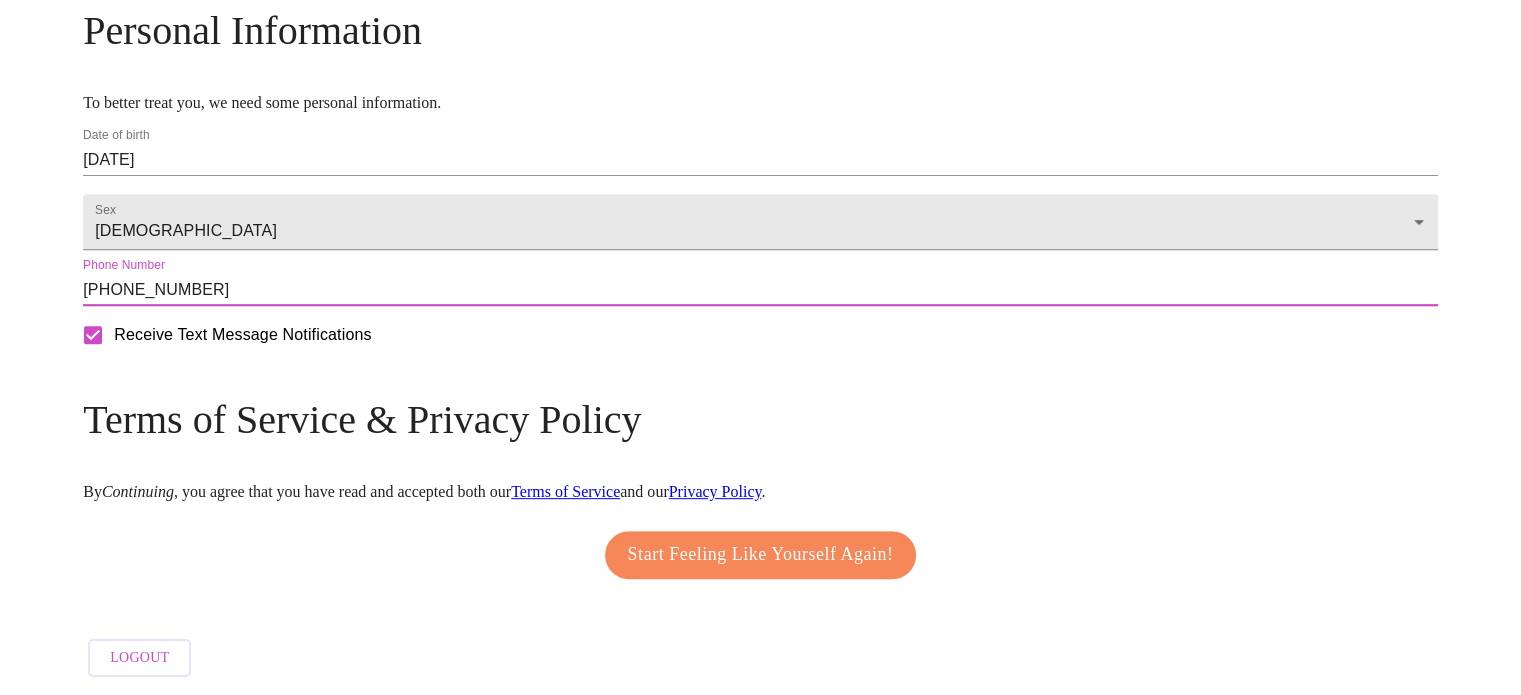 type on "[PHONE_NUMBER]" 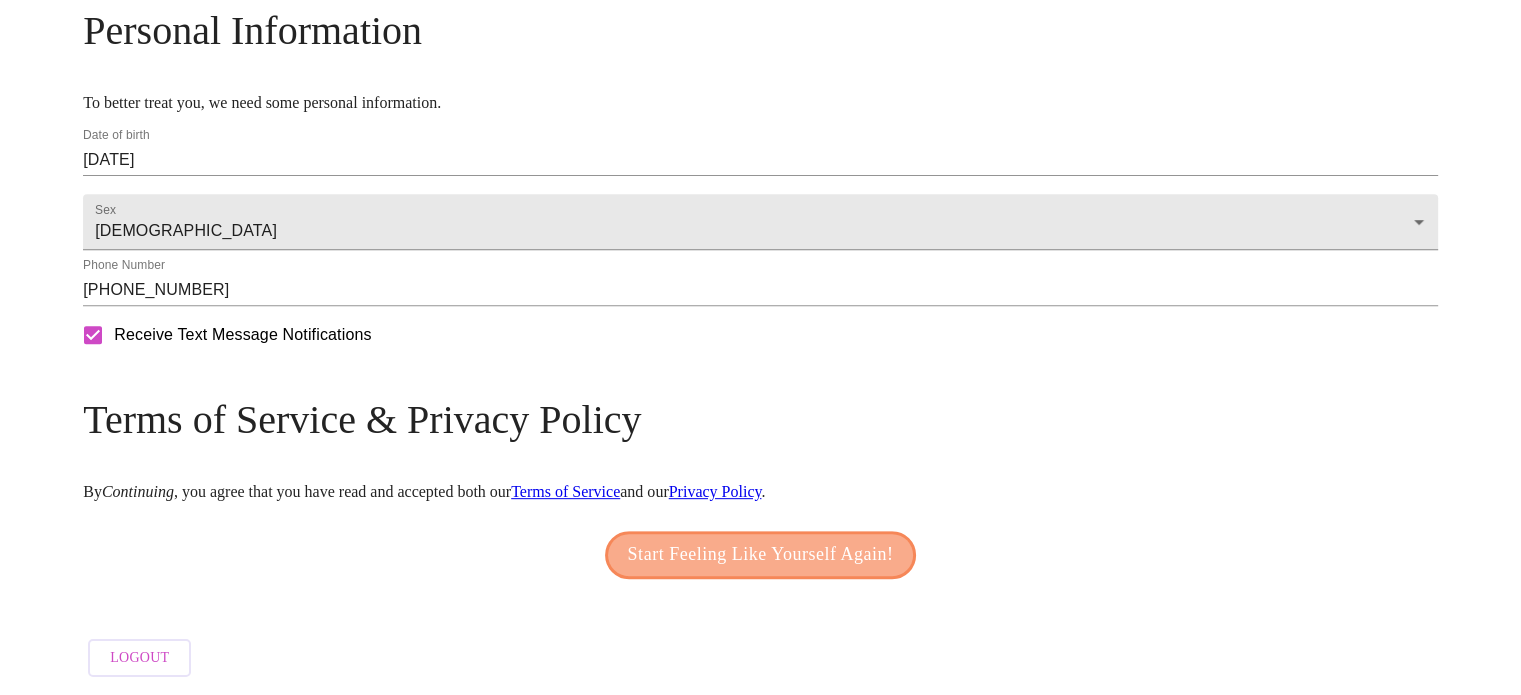 click on "Start Feeling Like Yourself Again!" at bounding box center (761, 555) 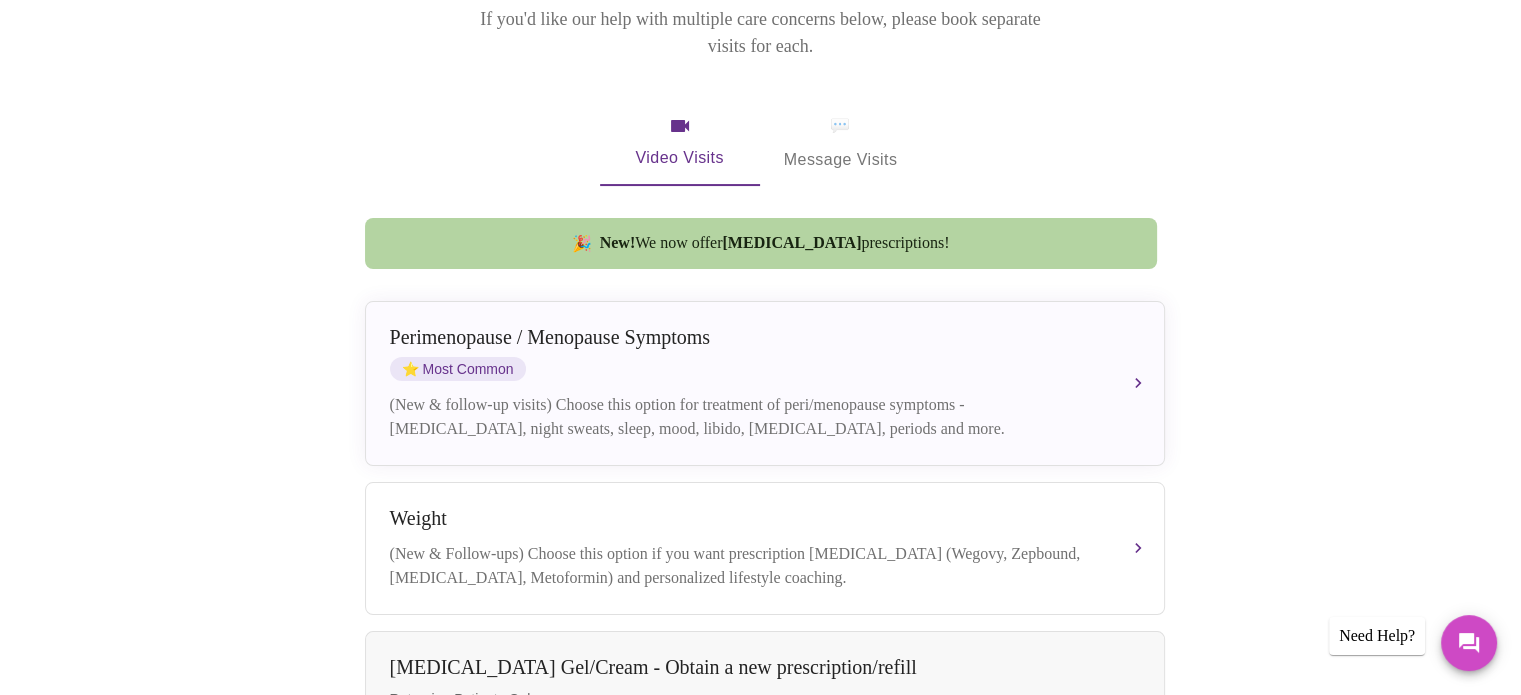 scroll, scrollTop: 358, scrollLeft: 0, axis: vertical 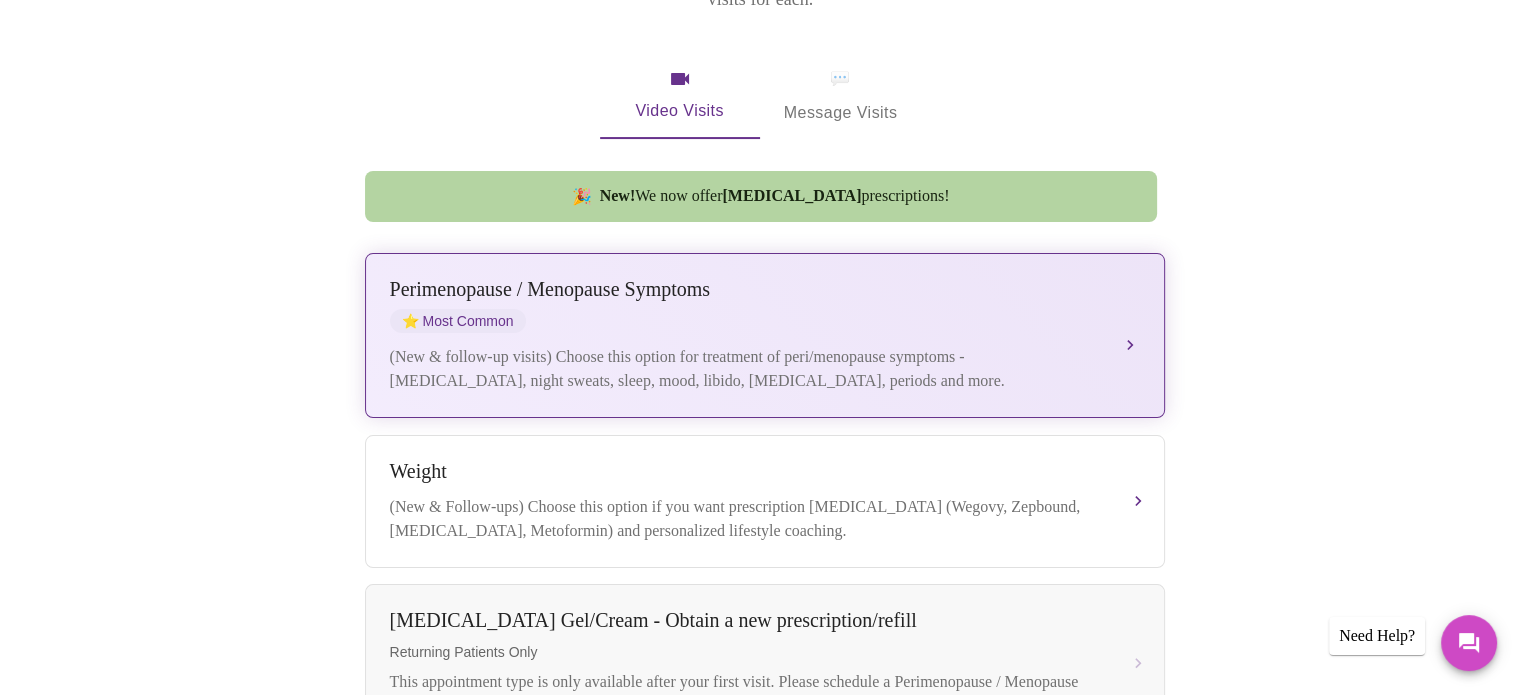 click on "[MEDICAL_DATA] / Menopause Symptoms  ⭐  Most Common (New & follow-up visits) Choose this option for treatment of peri/menopause symptoms - [MEDICAL_DATA], night sweats, sleep, mood, libido, [MEDICAL_DATA], periods and more." at bounding box center (765, 335) 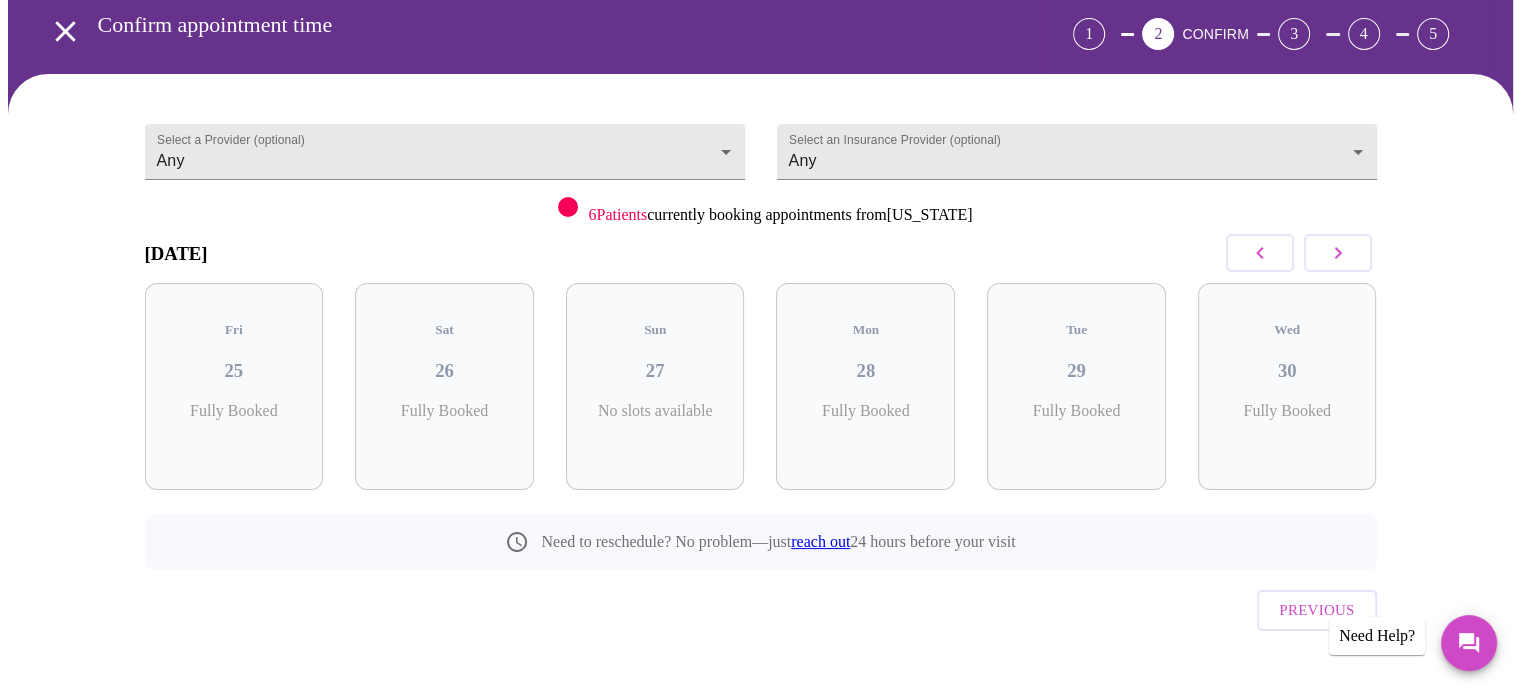 click 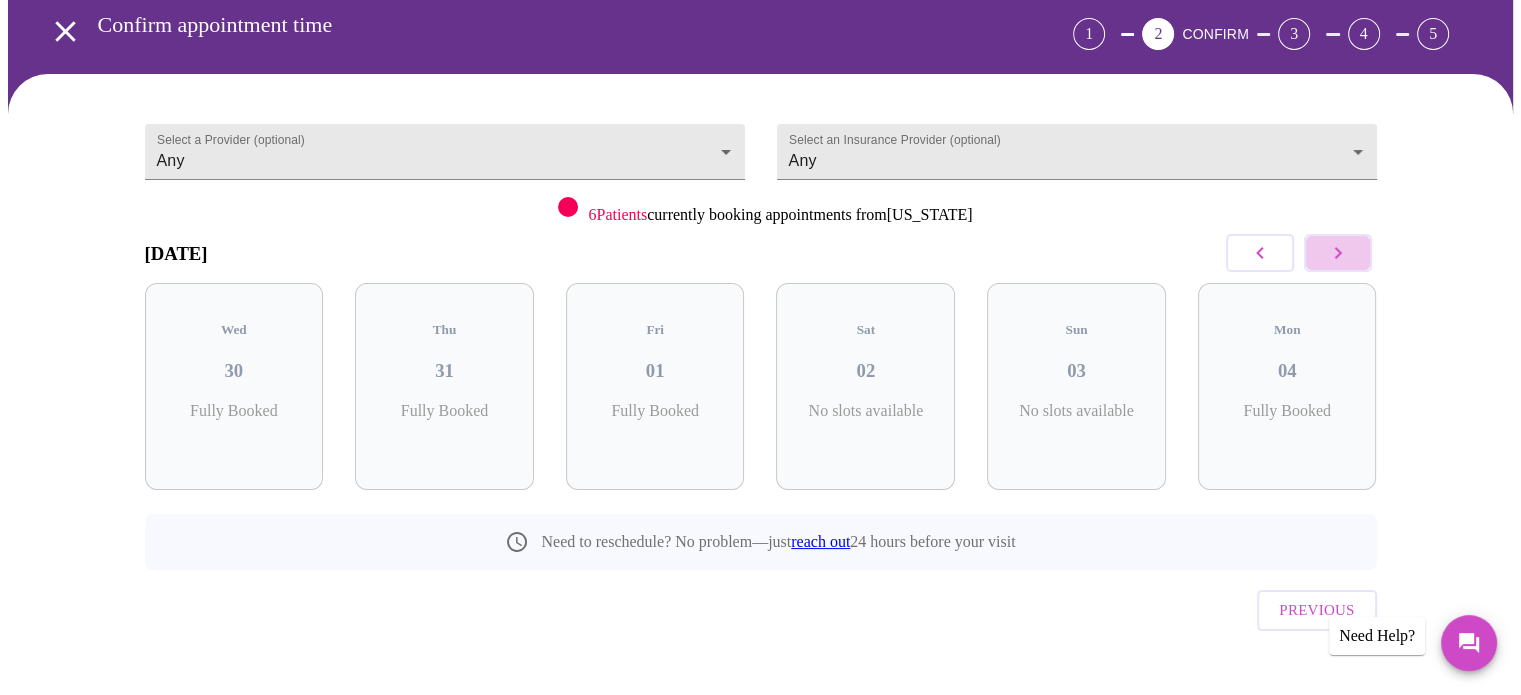 click 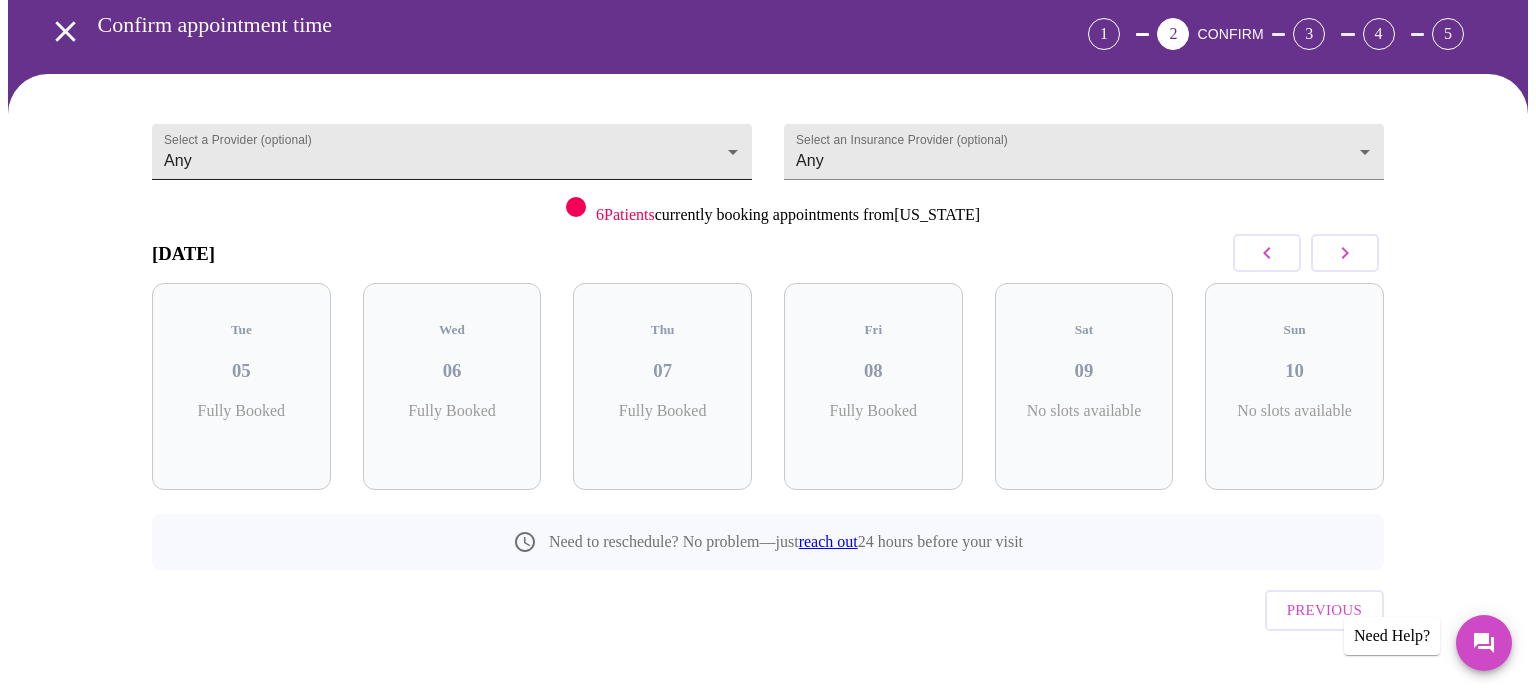click on "MyMenopauseRx Appointments Messaging Labs Uploads Medications Community Refer a Friend Hi [PERSON_NAME]   Confirm appointment time 1 2 CONFIRM 3 4 5 Select a Provider (optional) Any Any Select an Insurance Provider (optional) Any Any 6  Patients  currently booking appointments from  [US_STATE] [DATE] Tue 05 Fully Booked Wed 06 Fully Booked Thu 07 Fully Booked Fri 08 Fully Booked Sat 09 No slots available Sun 10 No slots available Need to reschedule? No problem—just  reach out  24 hours before your visit Previous Need Help? Settings Billing Invoices Log out" at bounding box center [768, 325] 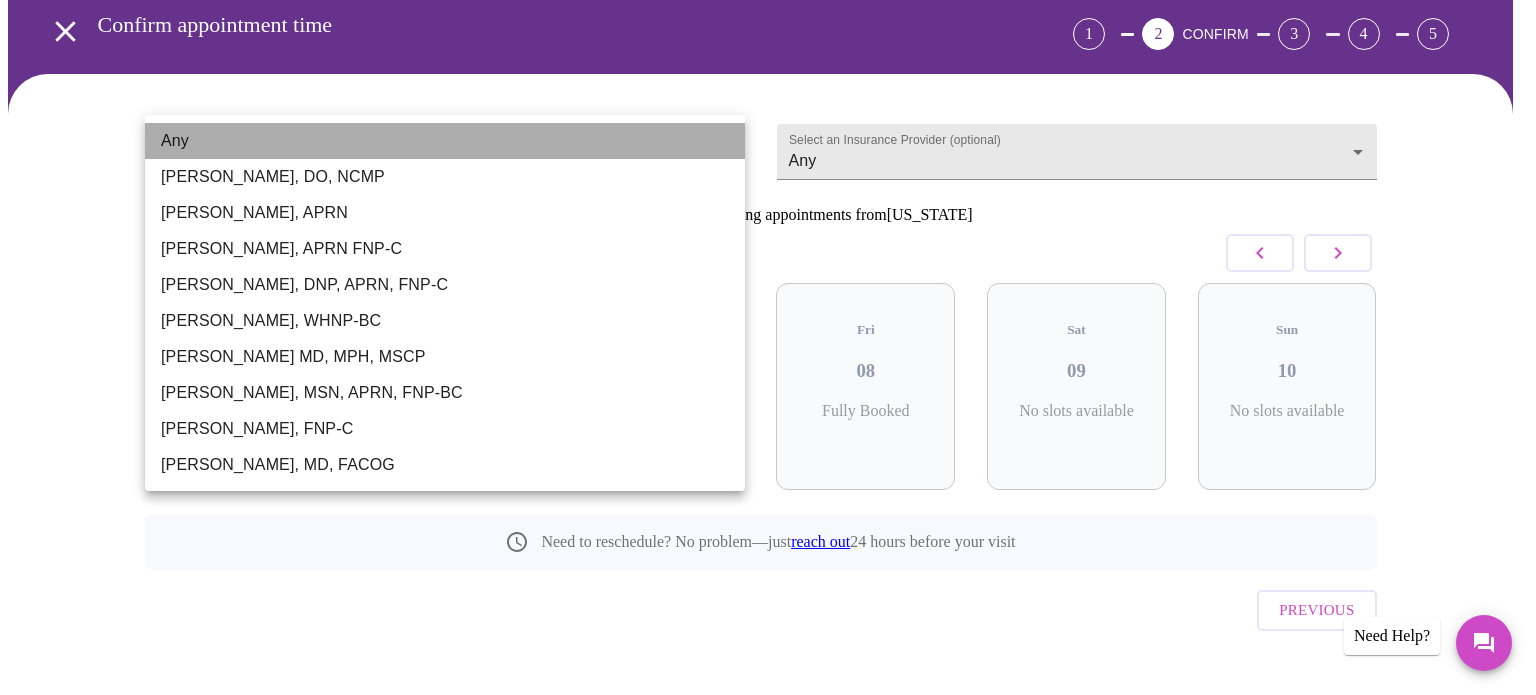click on "Any" at bounding box center (445, 141) 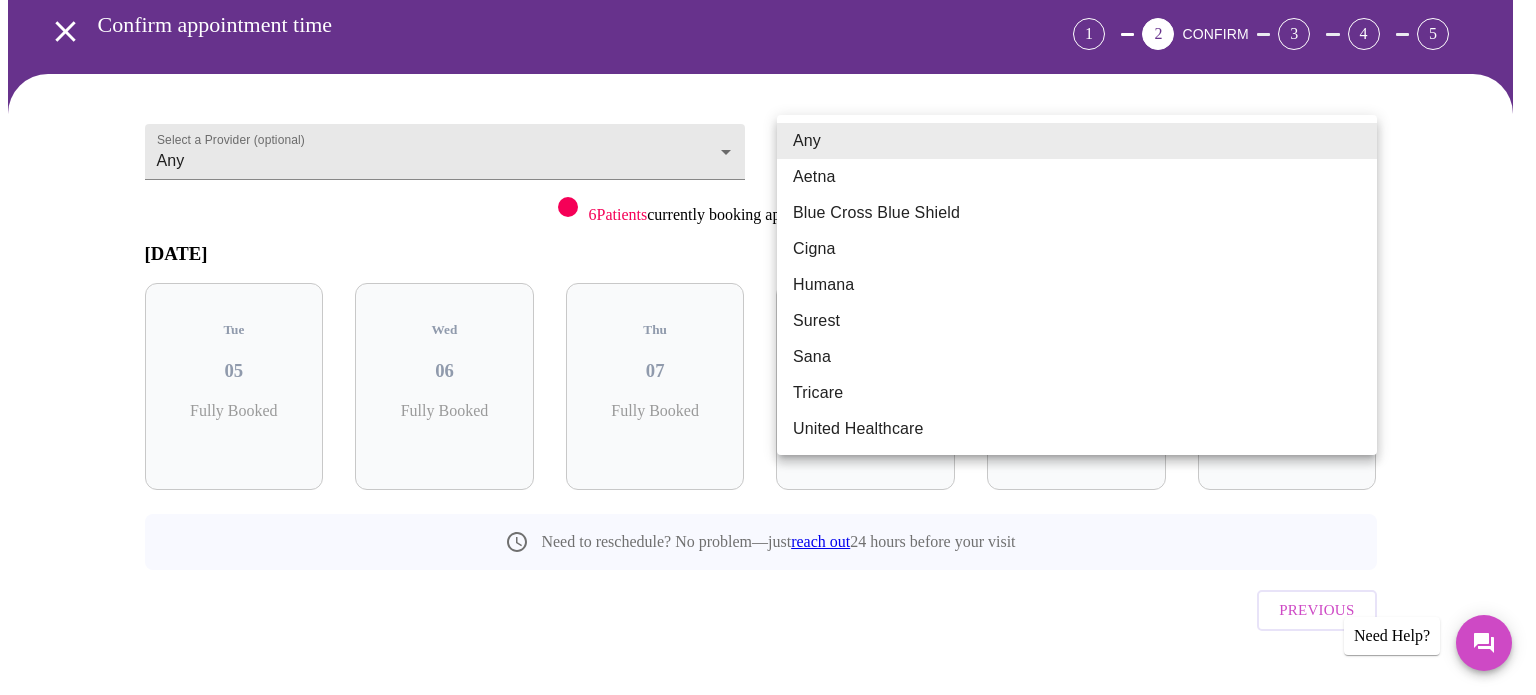 click on "MyMenopauseRx Appointments Messaging Labs Uploads Medications Community Refer a Friend Hi [PERSON_NAME]   Confirm appointment time 1 2 CONFIRM 3 4 5 Select a Provider (optional) Any Any Select an Insurance Provider (optional) Any Any 6  Patients  currently booking appointments from  [US_STATE] [DATE] Tue 05 Fully Booked Wed 06 Fully Booked Thu 07 Fully Booked Fri 08 Fully Booked Sat 09 No slots available Sun 10 No slots available Need to reschedule? No problem—just  reach out  24 hours before your visit Previous Need Help? Settings Billing Invoices Log out Any Aetna Blue Cross Blue Shield Cigna Humana Surest Sana Tricare United Healthcare" at bounding box center [768, 325] 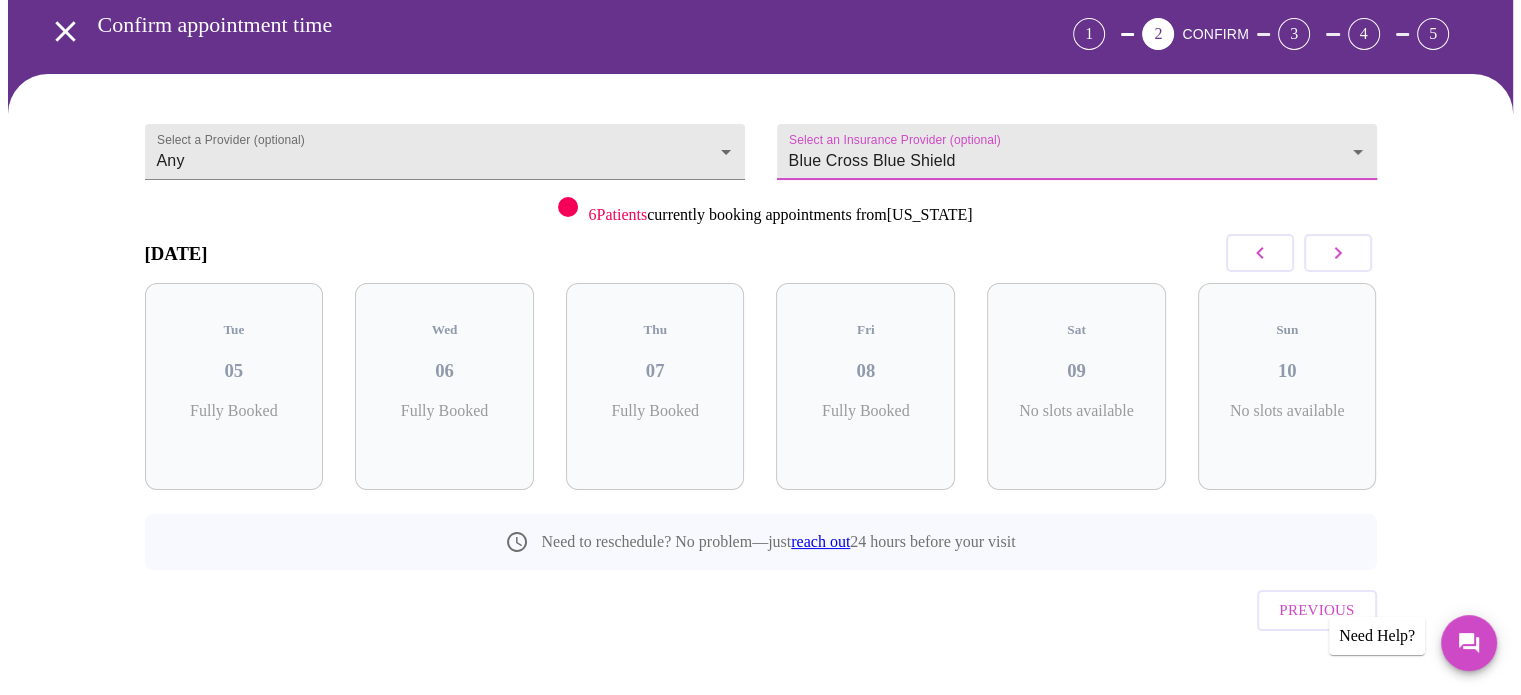 click 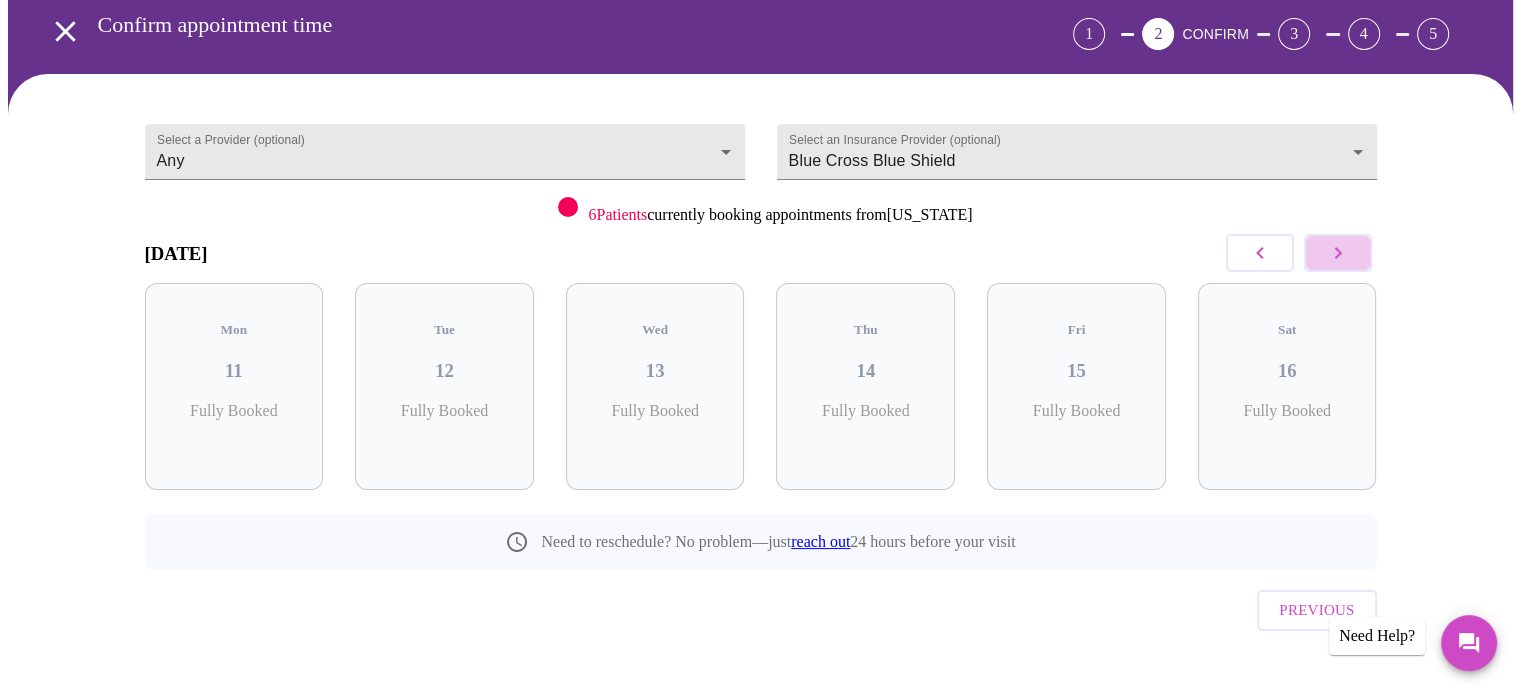 click 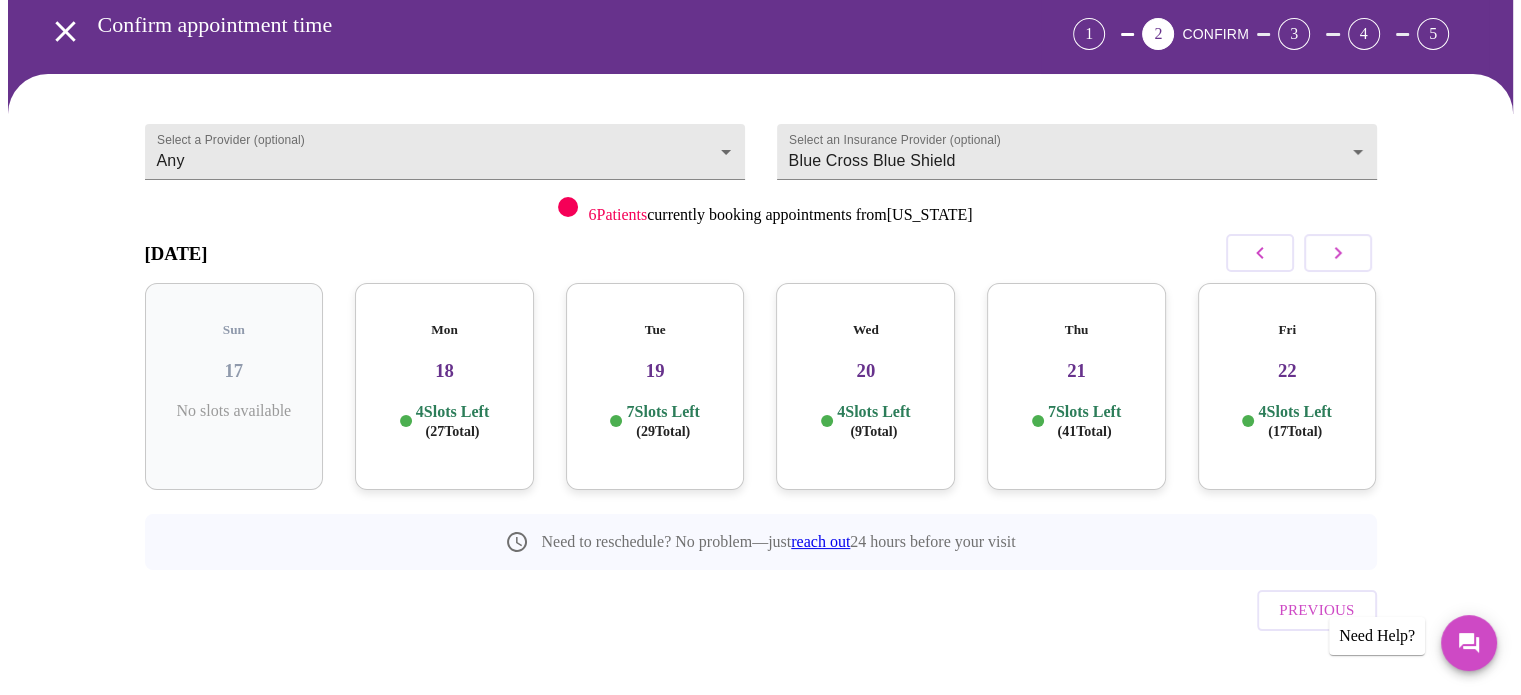 click on "Tue 19 7  Slots Left ( 29  Total)" at bounding box center [655, 386] 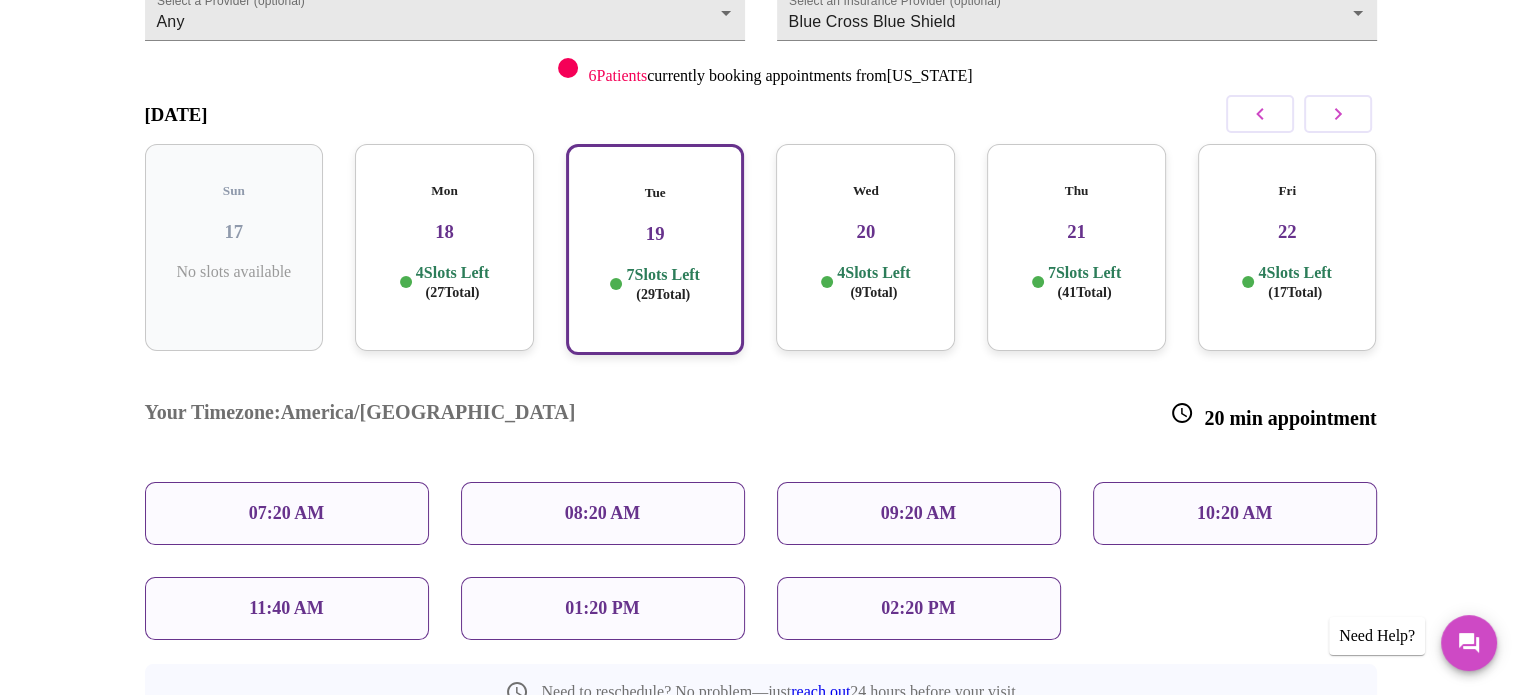scroll, scrollTop: 248, scrollLeft: 0, axis: vertical 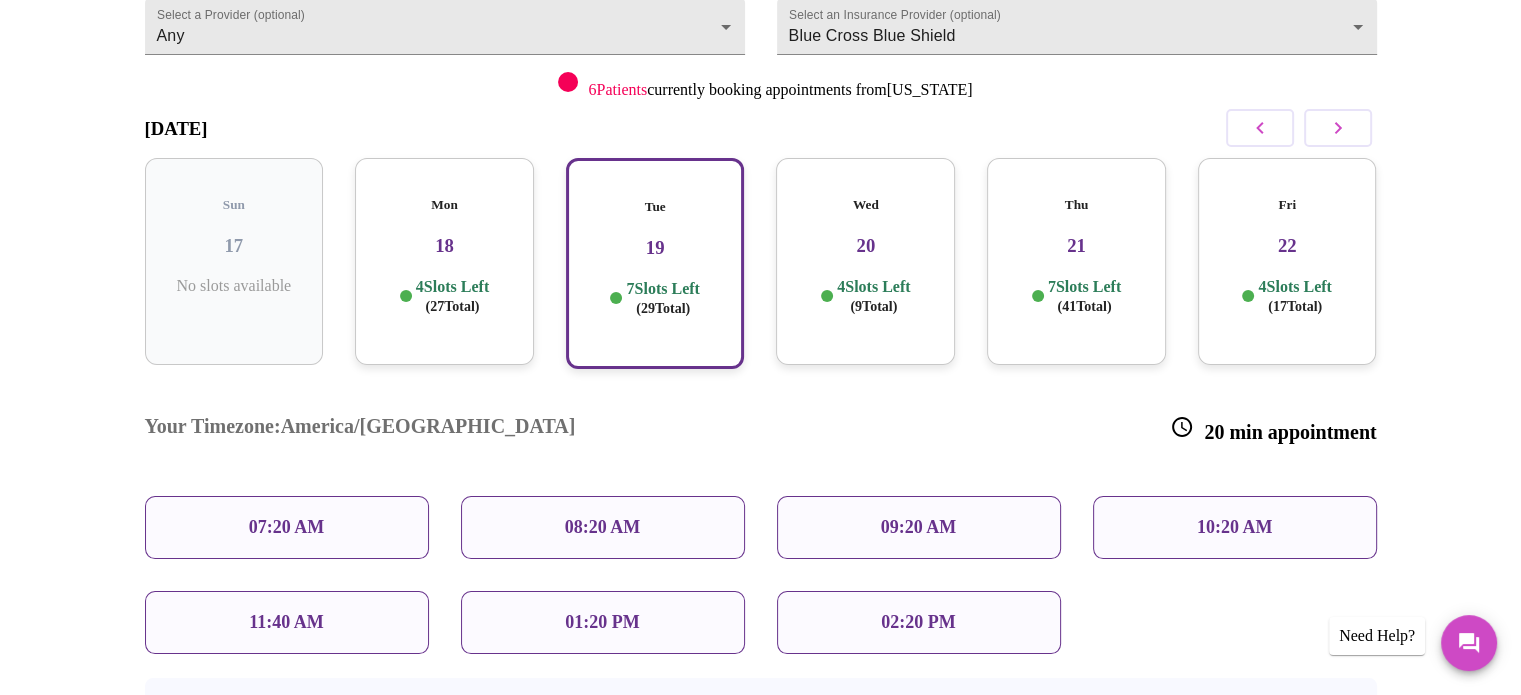 click on "( 9  Total)" at bounding box center [873, 306] 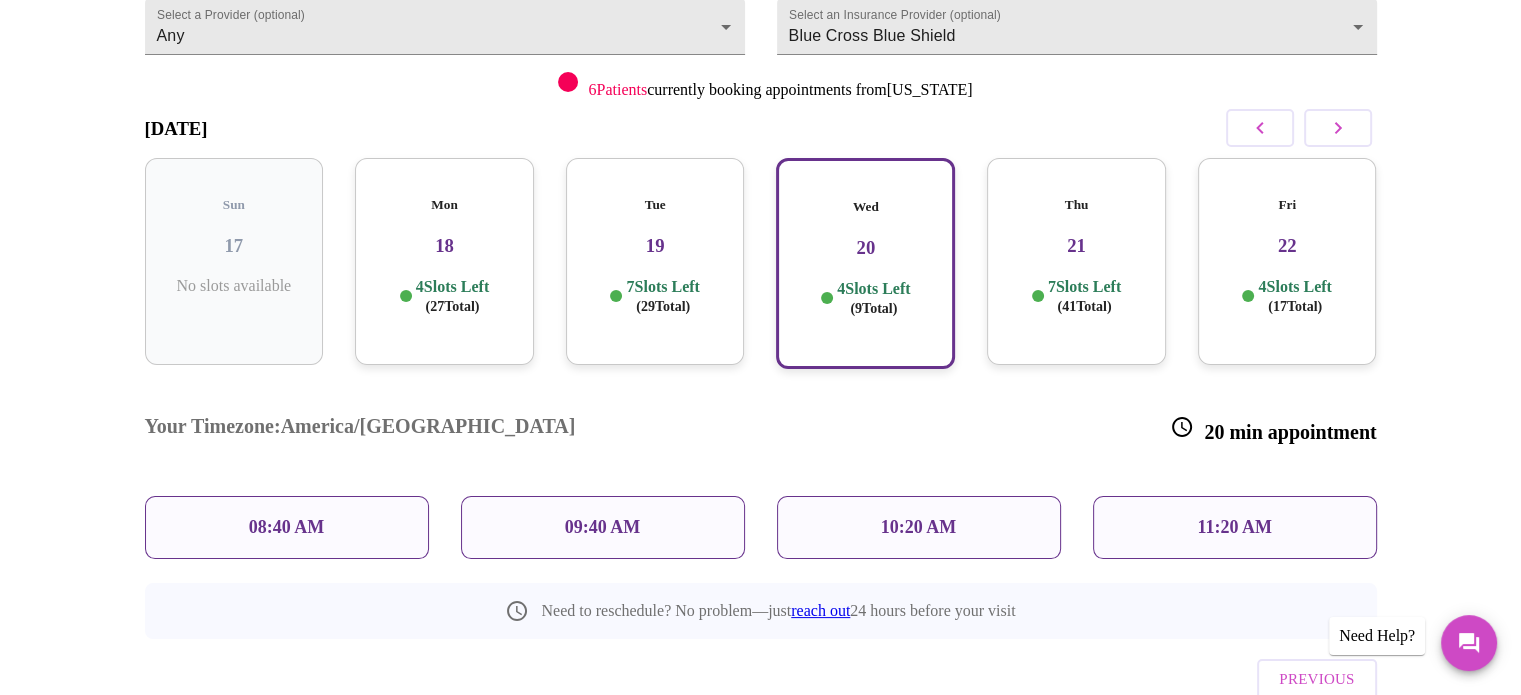 click on "7  Slots Left ( 41  Total)" at bounding box center [1084, 296] 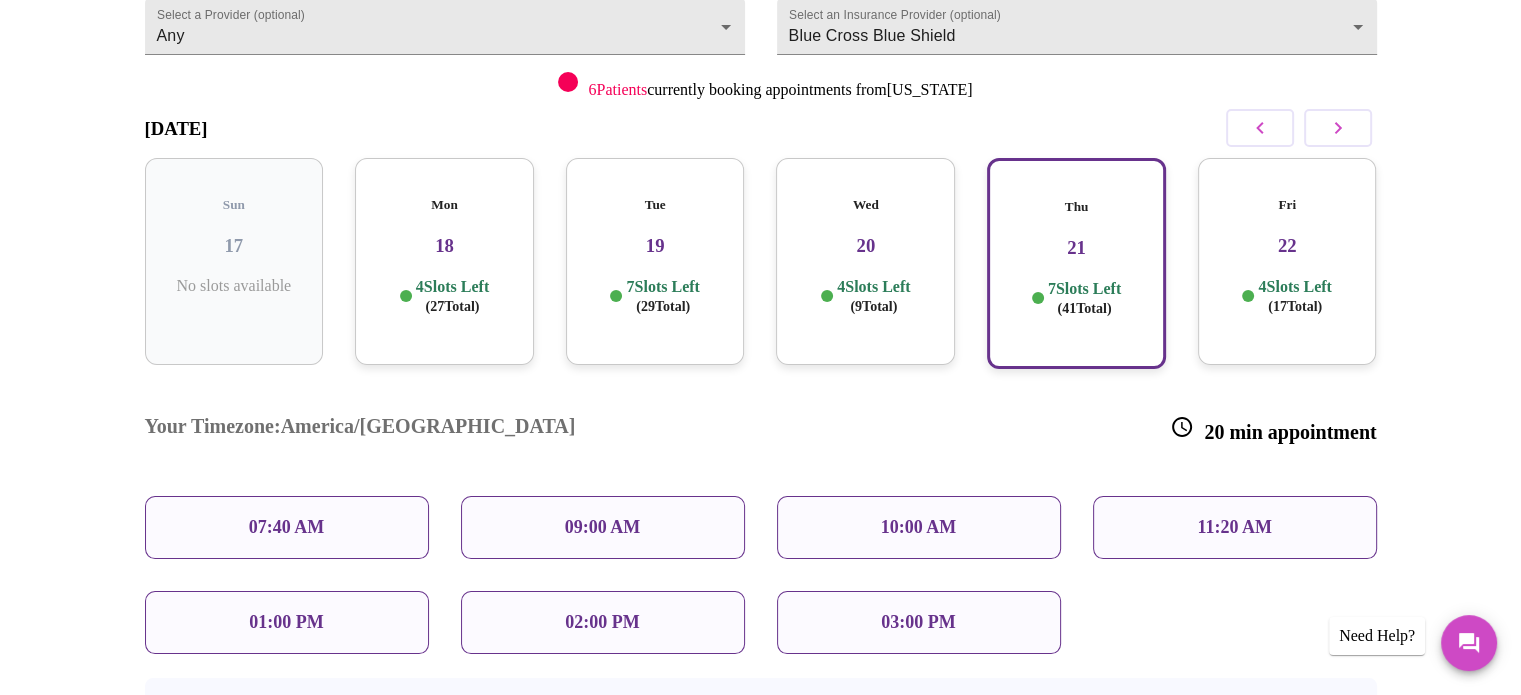 click on "Fri 22 4  Slots Left ( 17  Total)" at bounding box center [1287, 261] 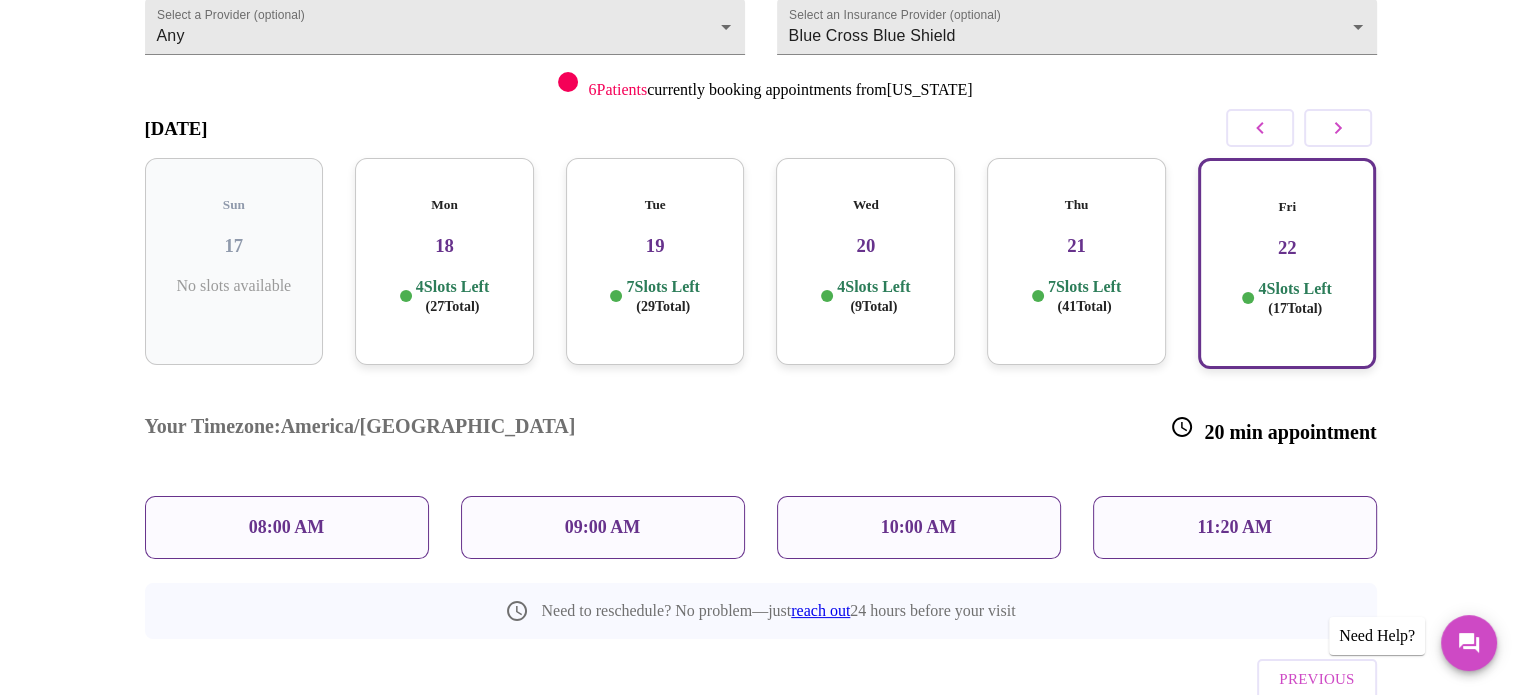 click on "Mon 18 4  Slots Left ( 27  Total)" at bounding box center [444, 261] 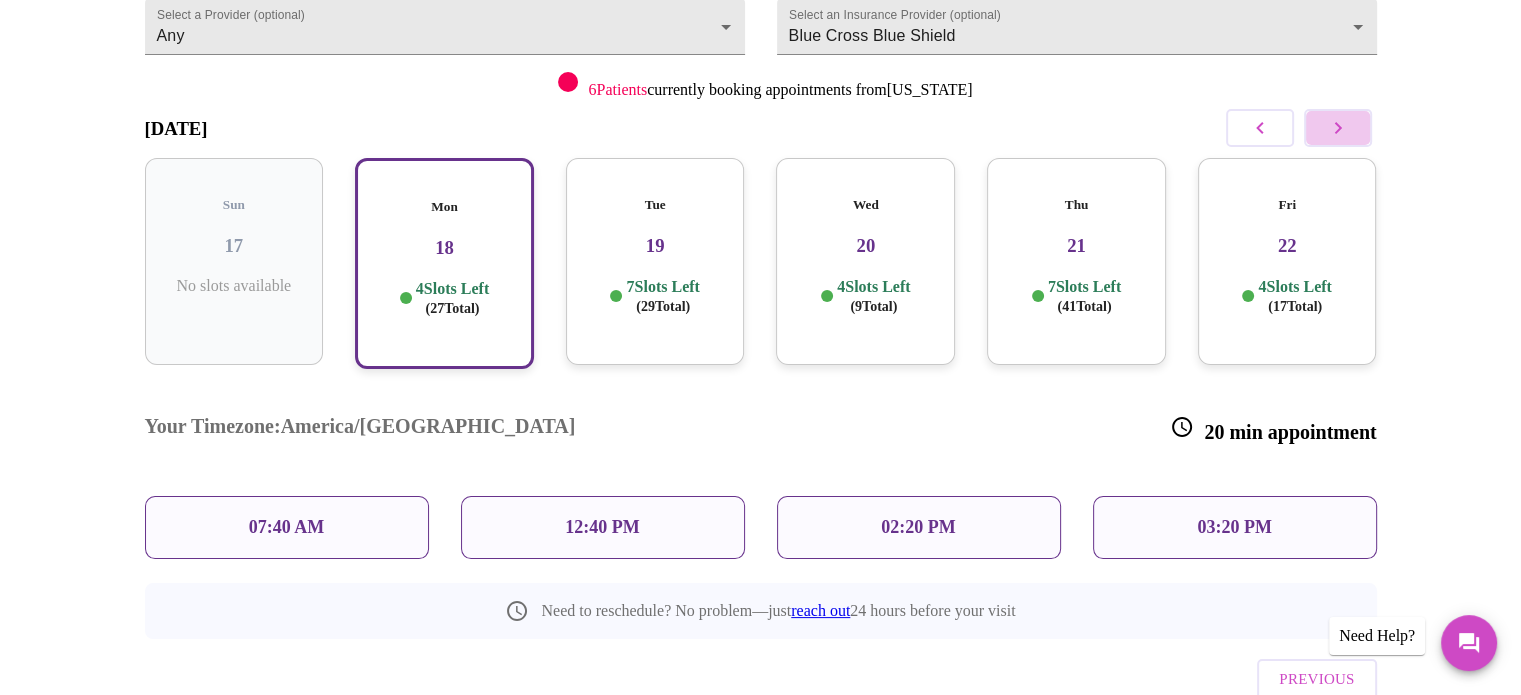 click 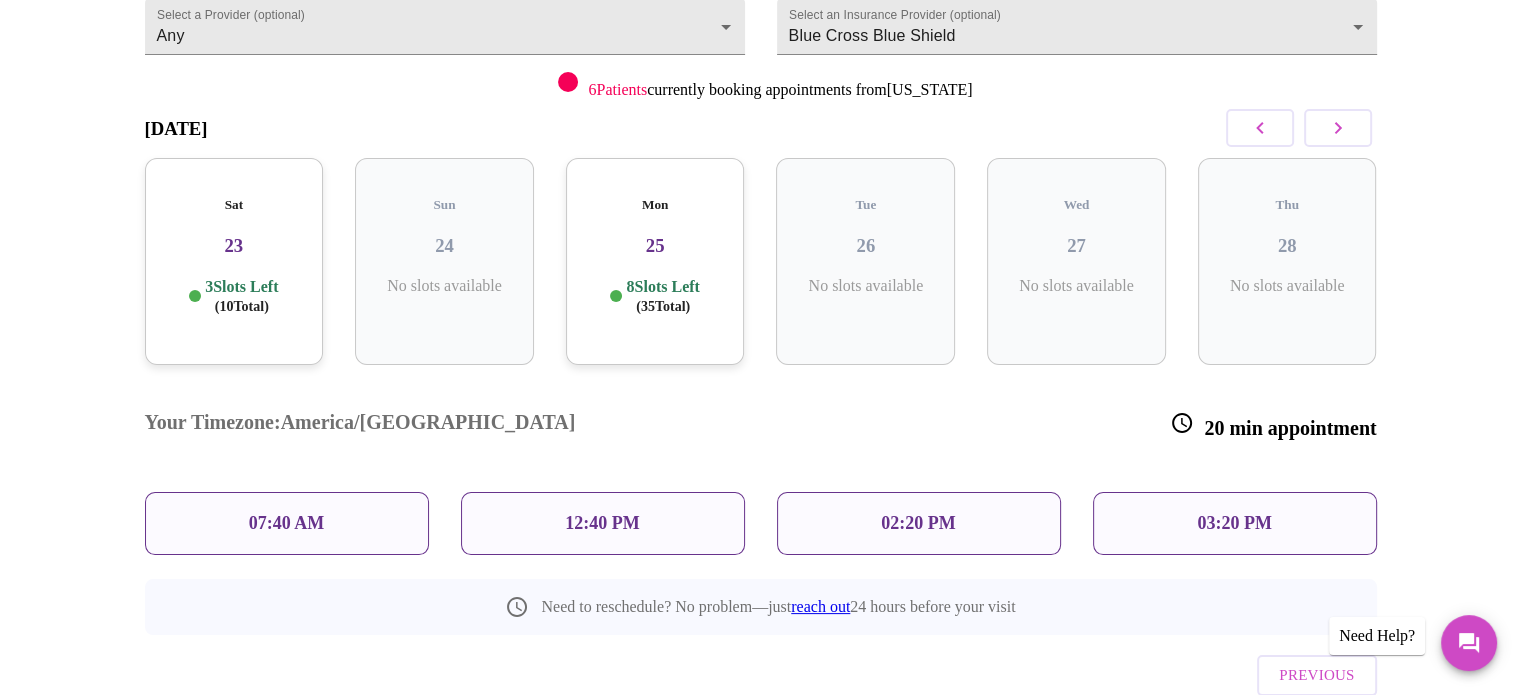 scroll, scrollTop: 89, scrollLeft: 0, axis: vertical 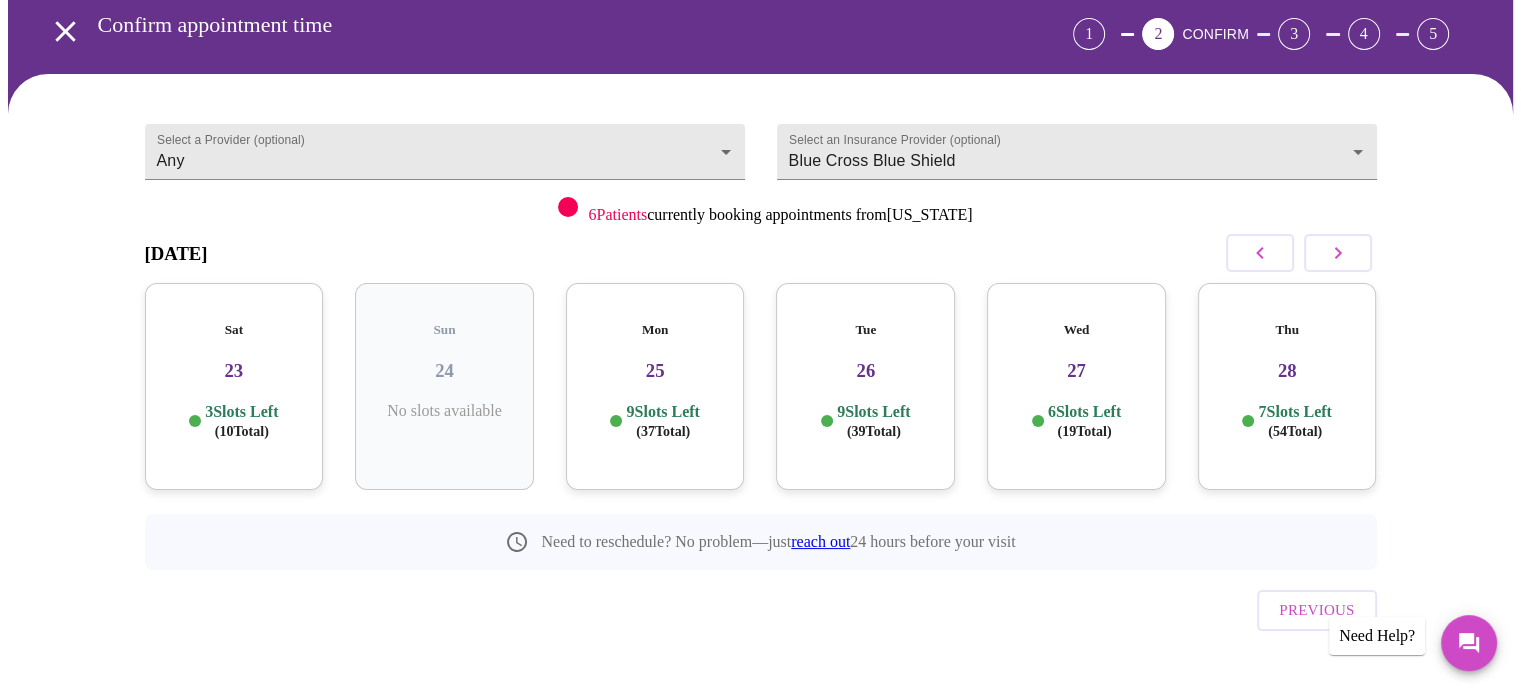 click on "3  Slots Left ( 10  Total)" at bounding box center (241, 421) 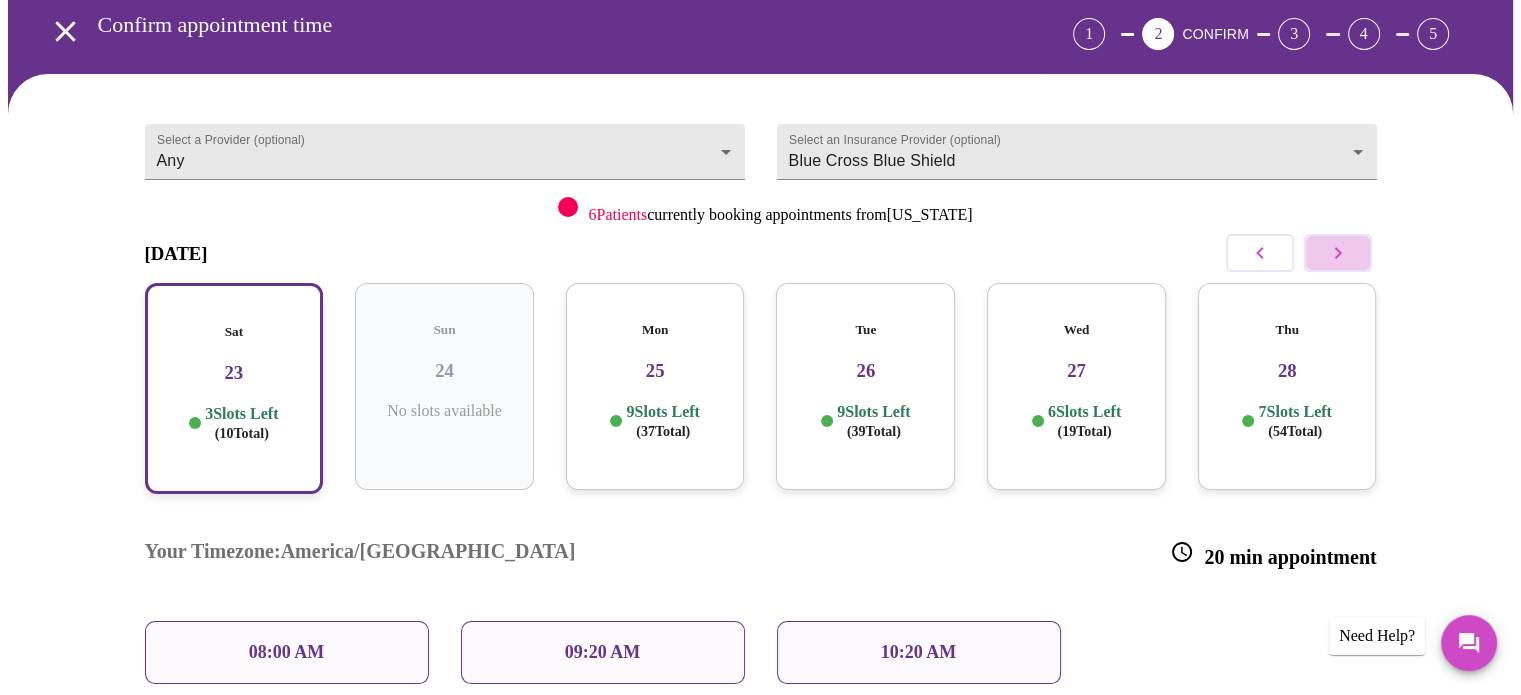click 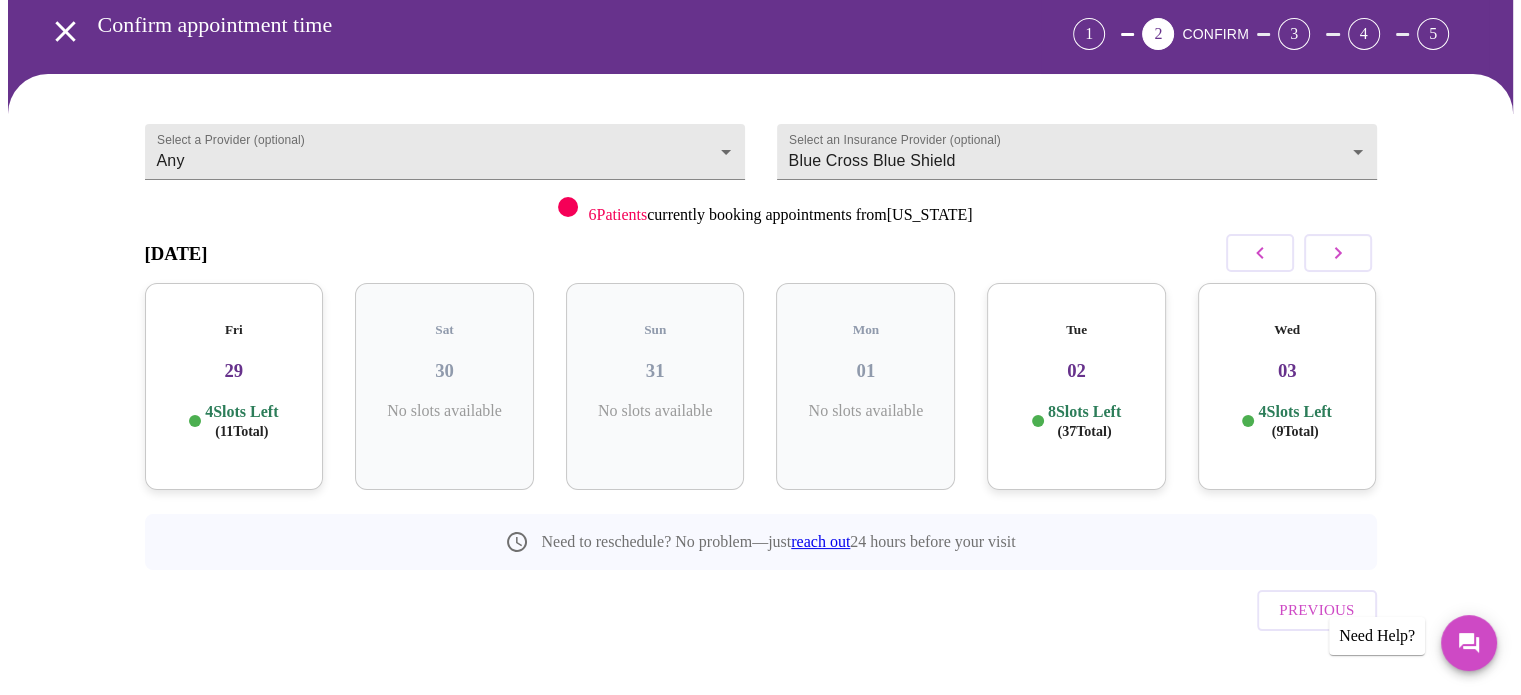 click on "4  Slots Left ( 11  Total)" at bounding box center (241, 421) 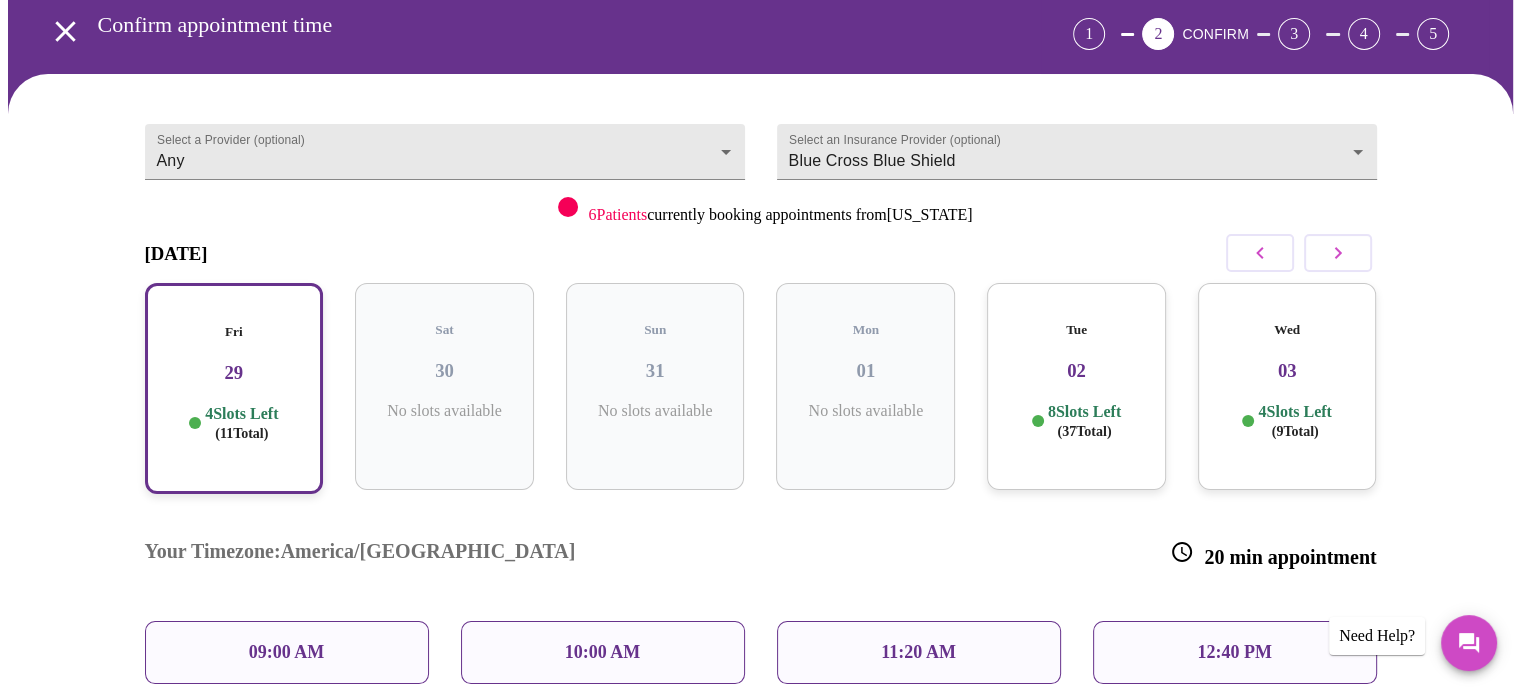 click 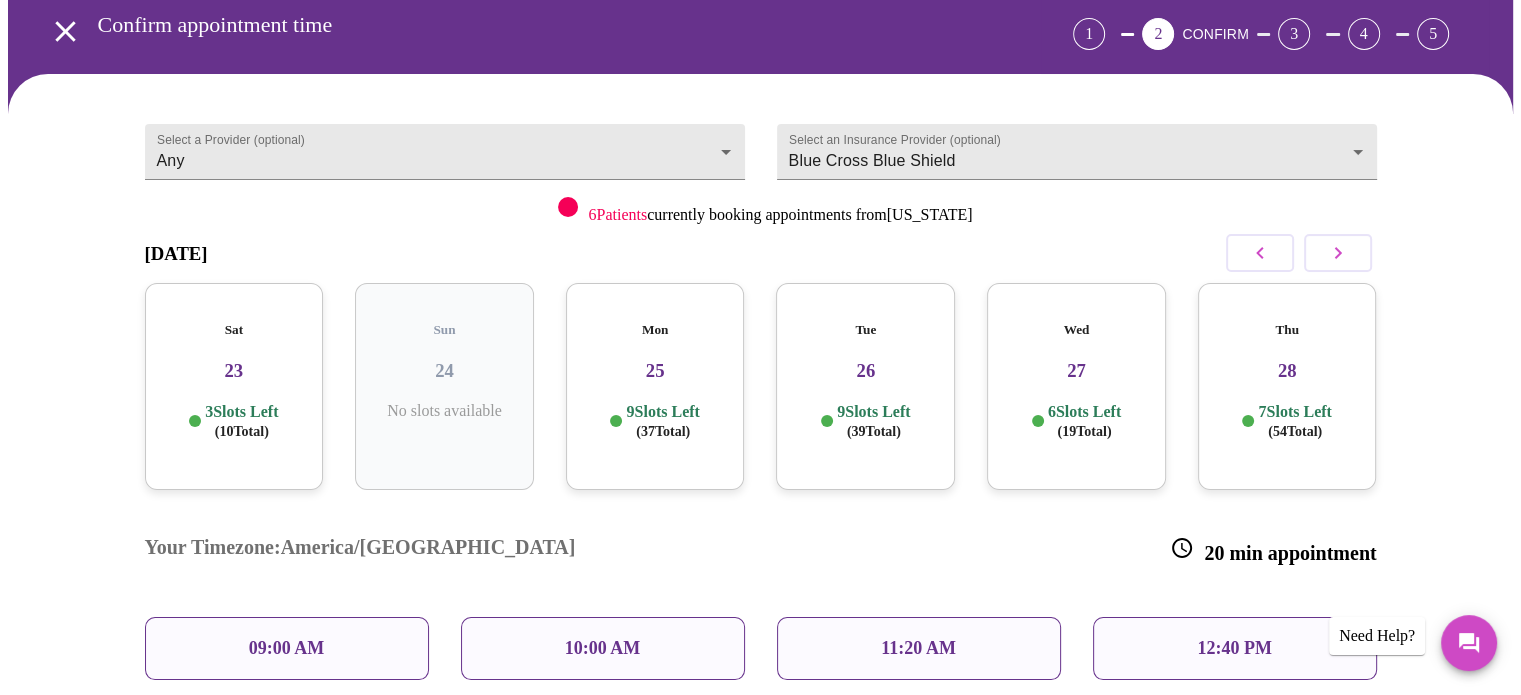 click on "Mon 25 9  Slots Left ( 37  Total)" at bounding box center [655, 386] 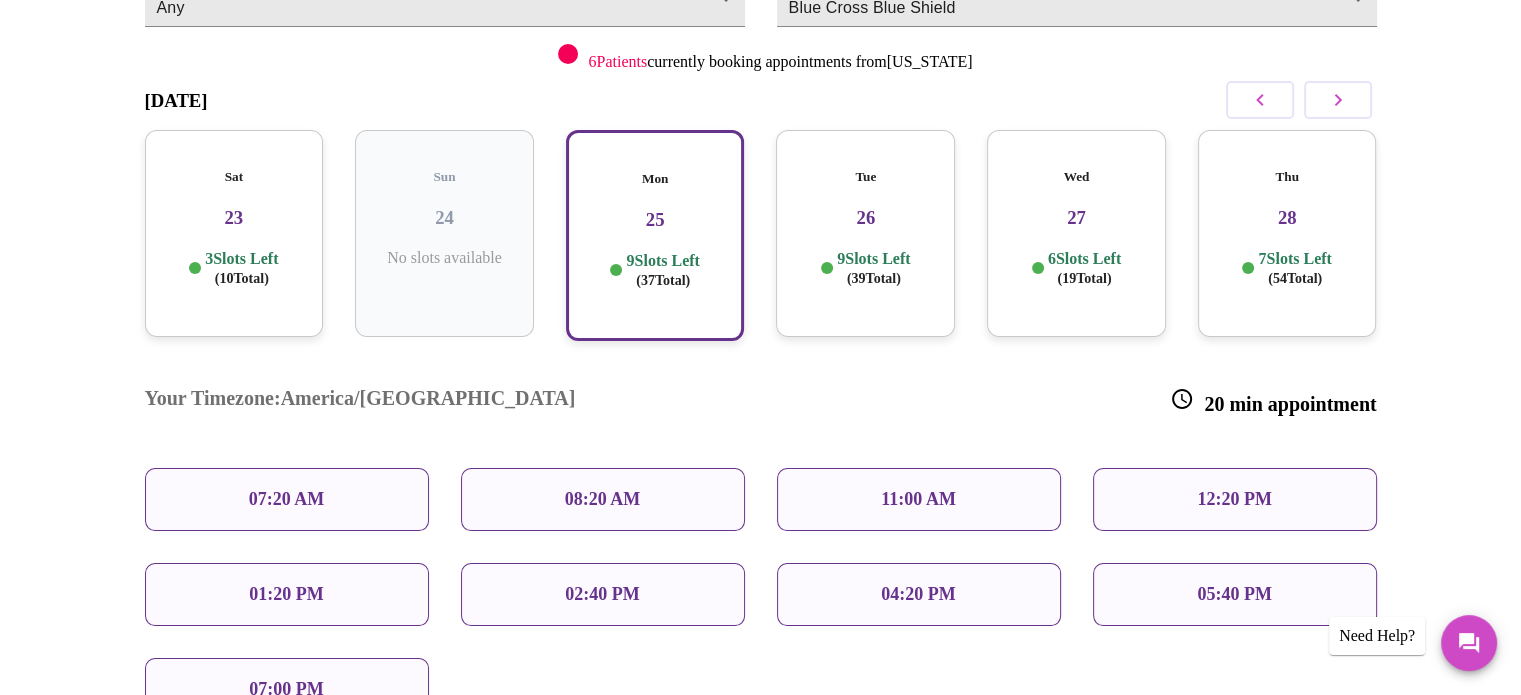 scroll, scrollTop: 256, scrollLeft: 0, axis: vertical 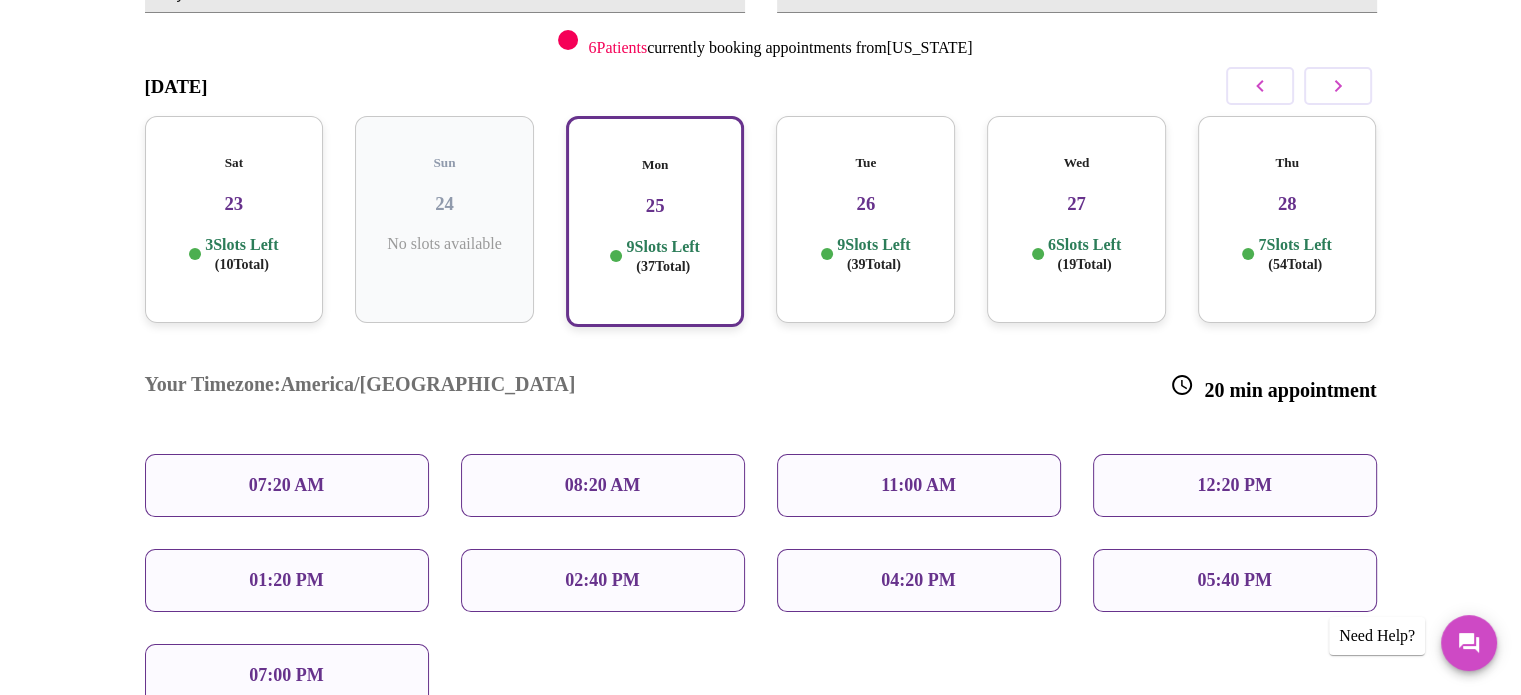 click on "26" at bounding box center [865, 204] 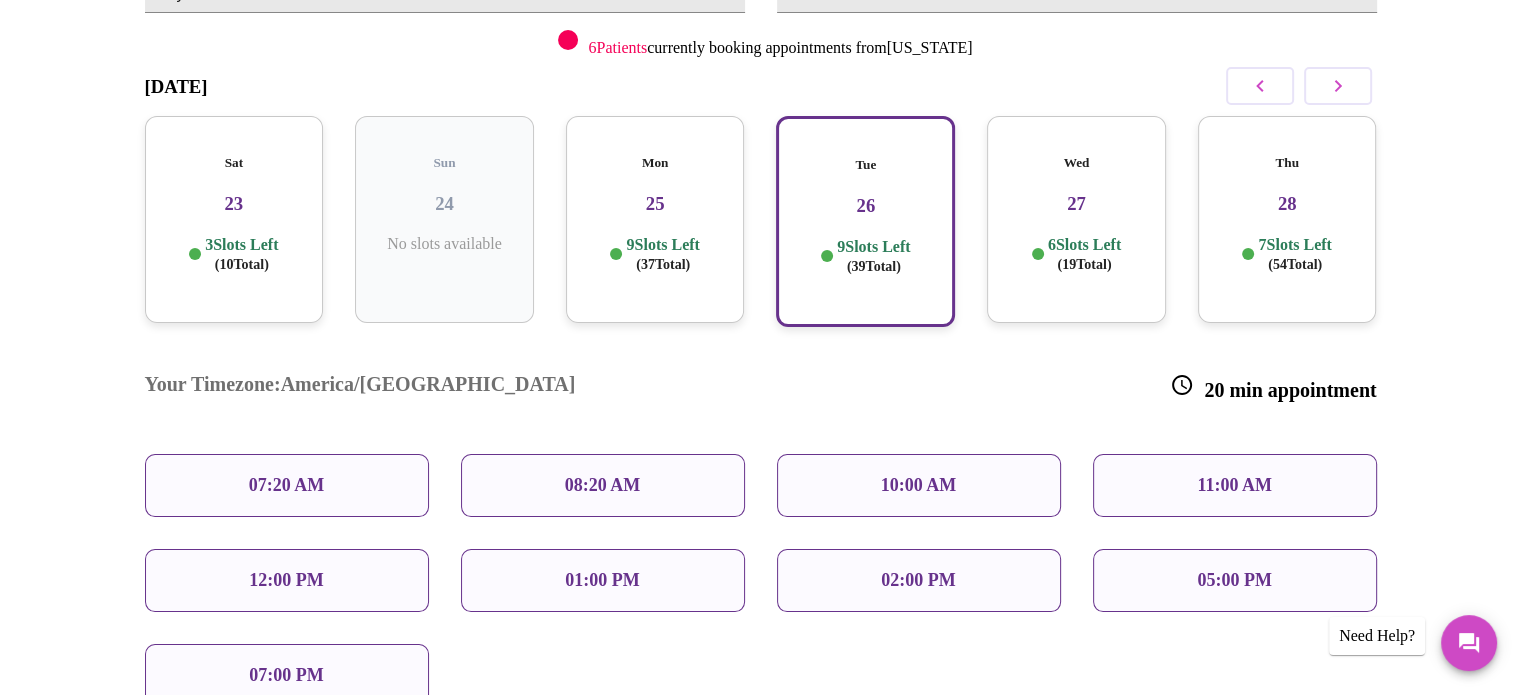 click on "07:00 PM" at bounding box center [287, 675] 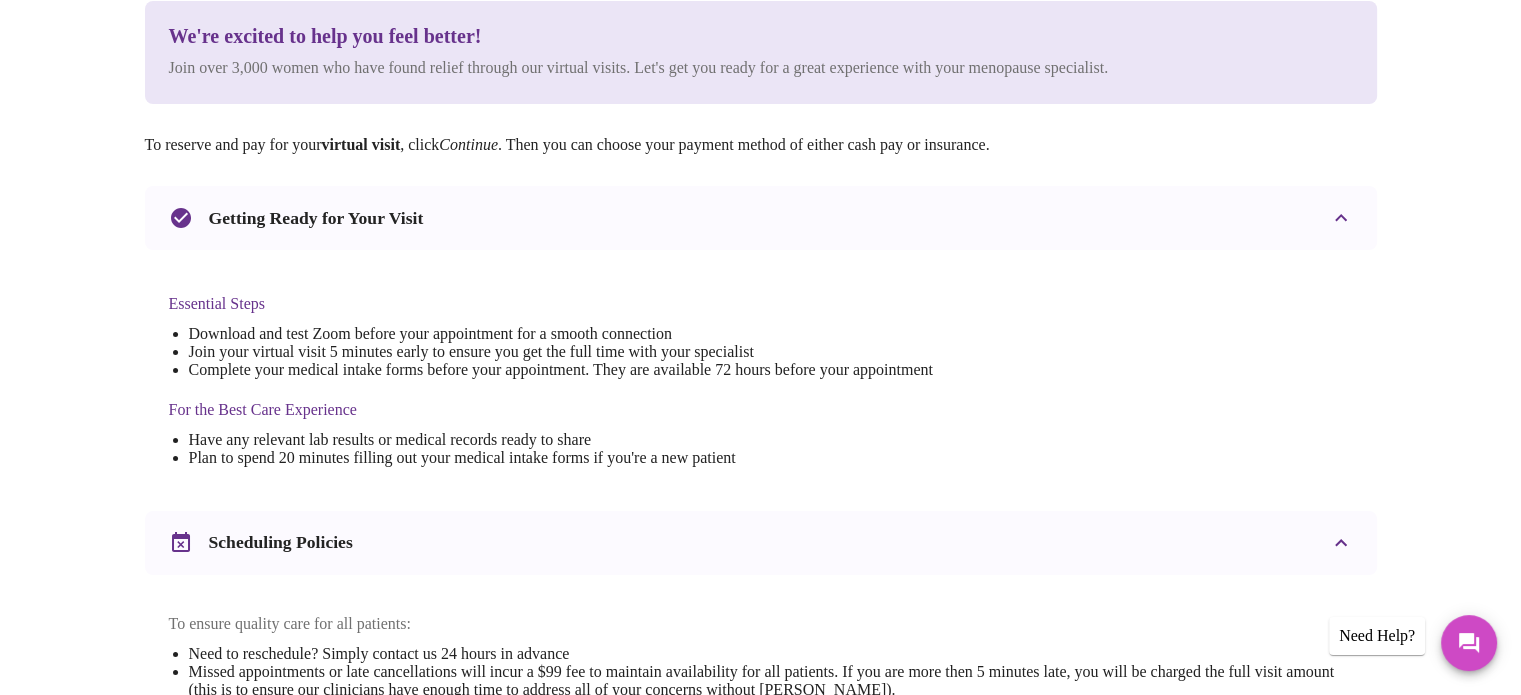 scroll, scrollTop: 0, scrollLeft: 0, axis: both 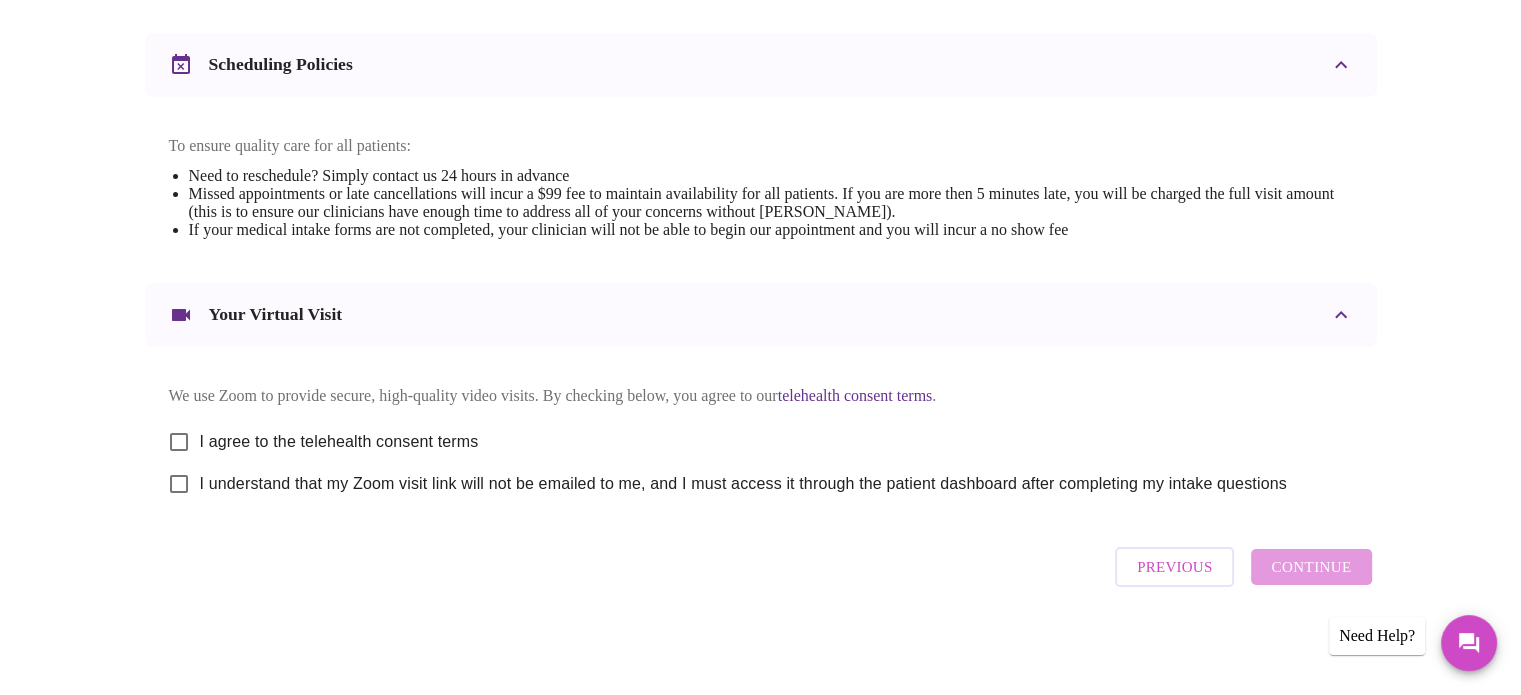 click on "I agree to the telehealth consent terms" at bounding box center [179, 442] 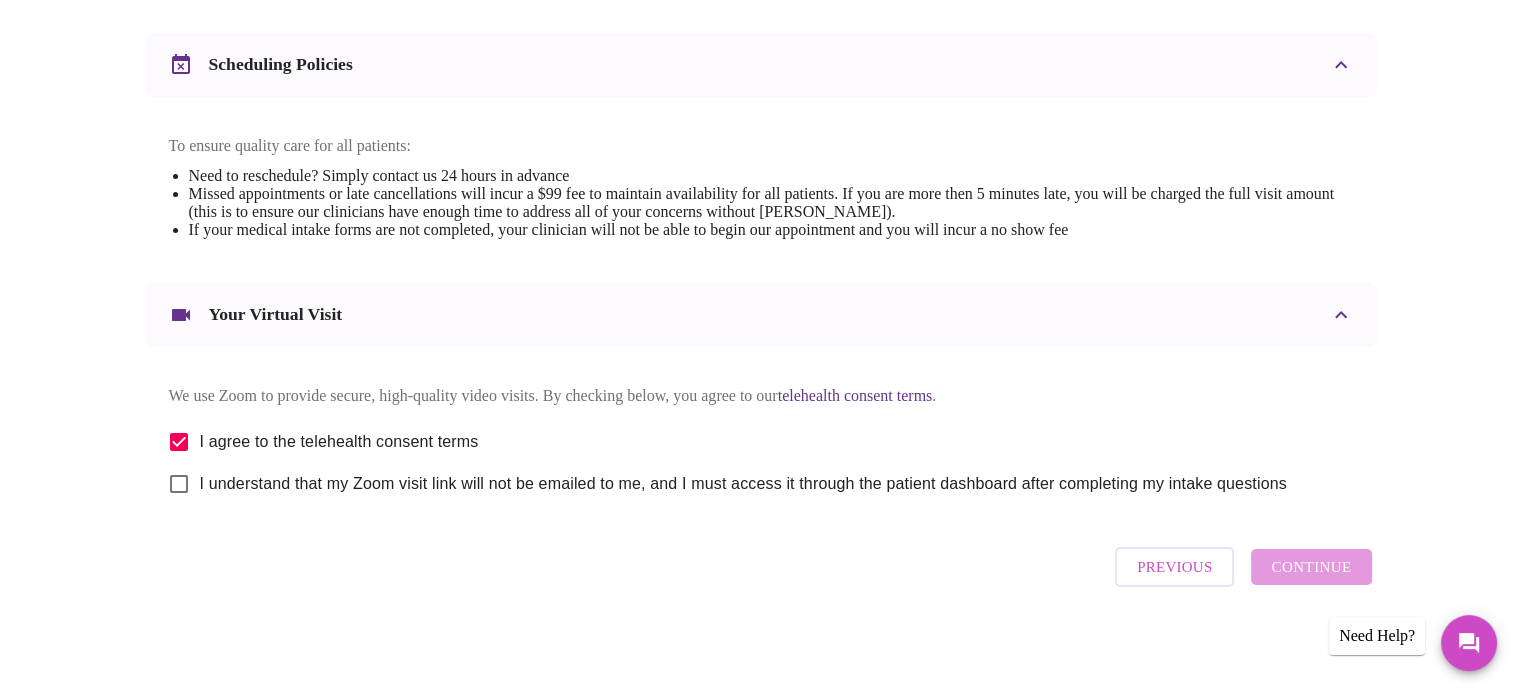click on "I understand that my Zoom visit link will not be emailed to me, and I must access it through the patient dashboard after completing my intake questions" at bounding box center [179, 484] 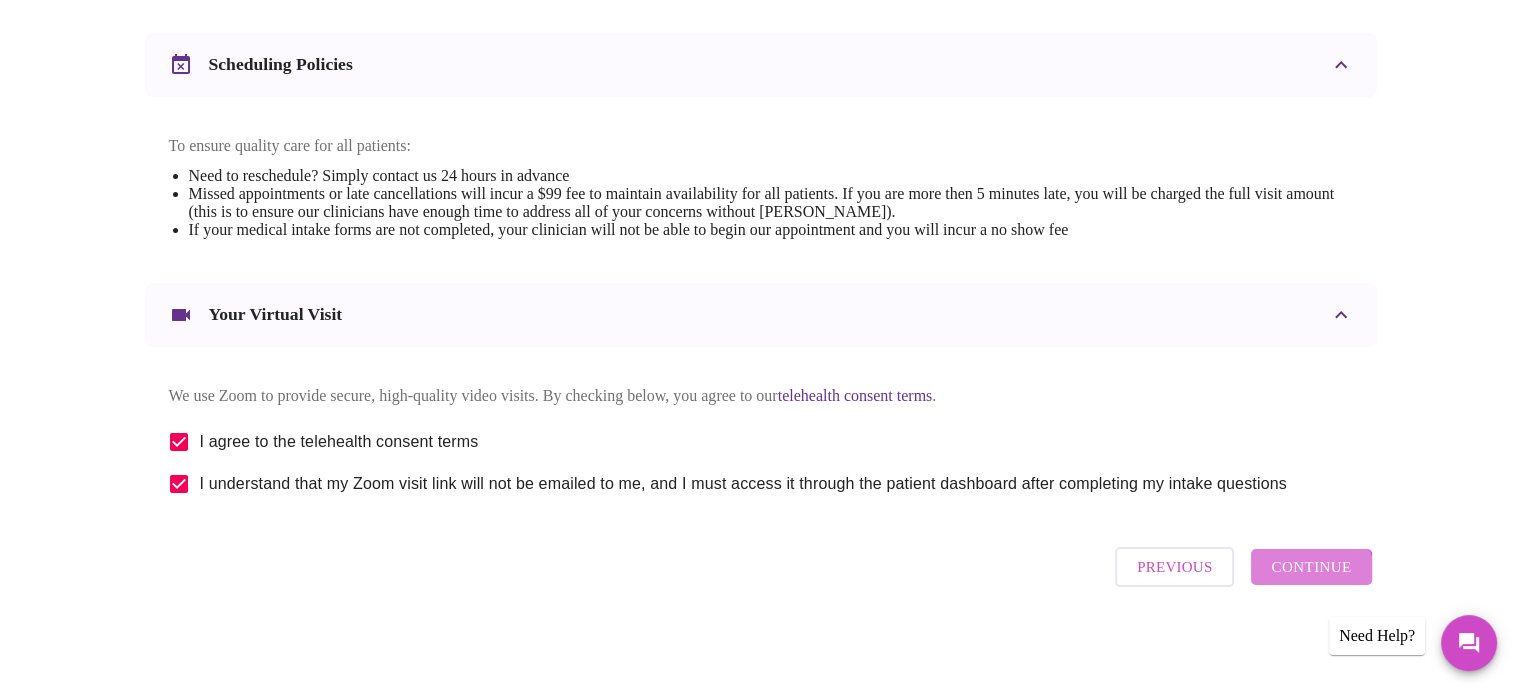 click on "Continue" at bounding box center [1311, 567] 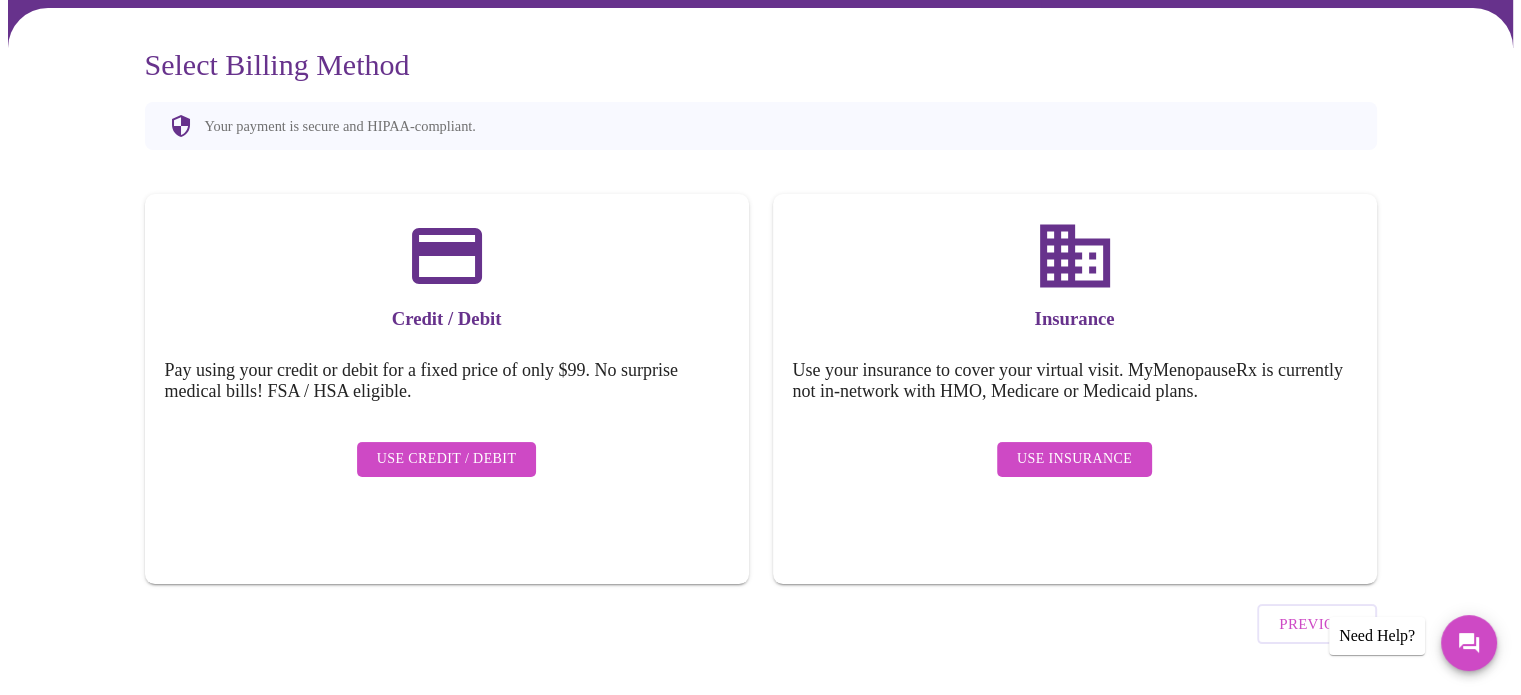 click on "Previous" at bounding box center (761, 619) 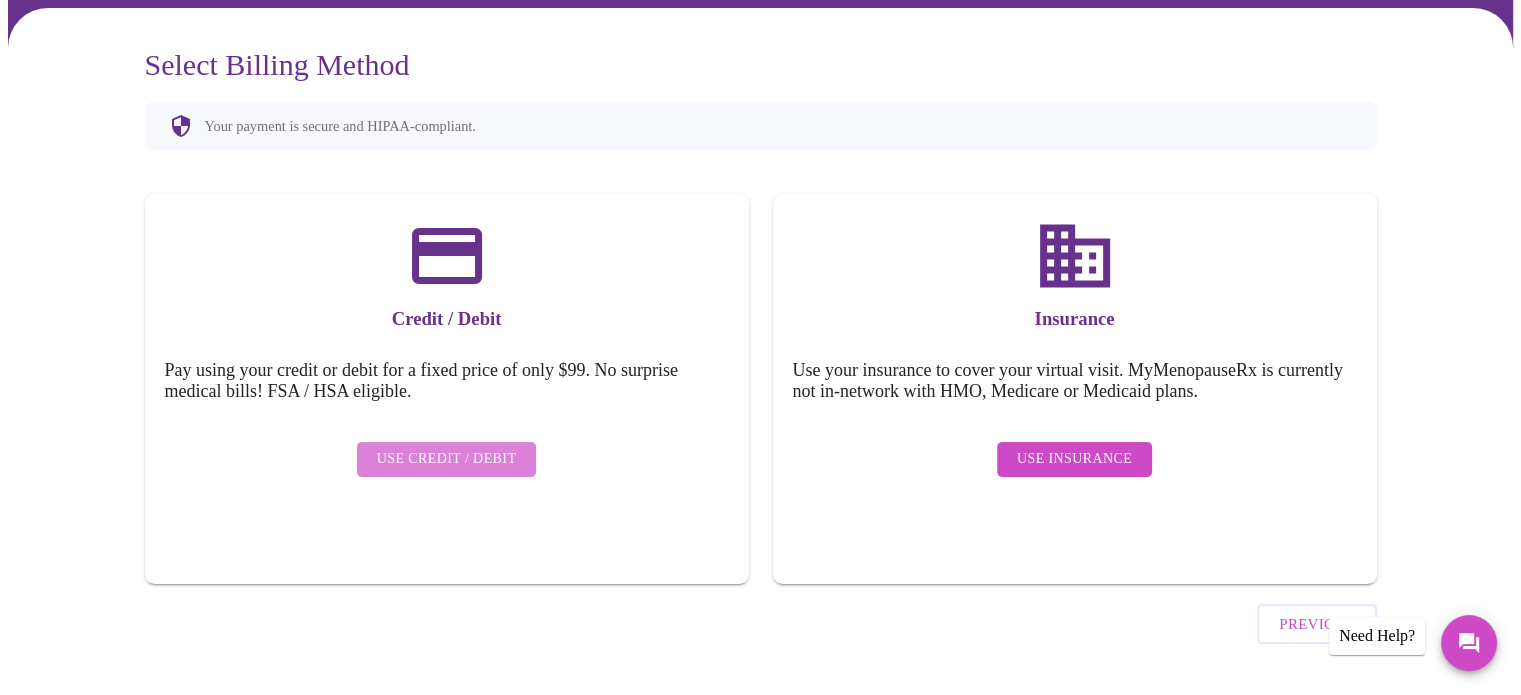 click on "Use Credit / Debit" at bounding box center (447, 459) 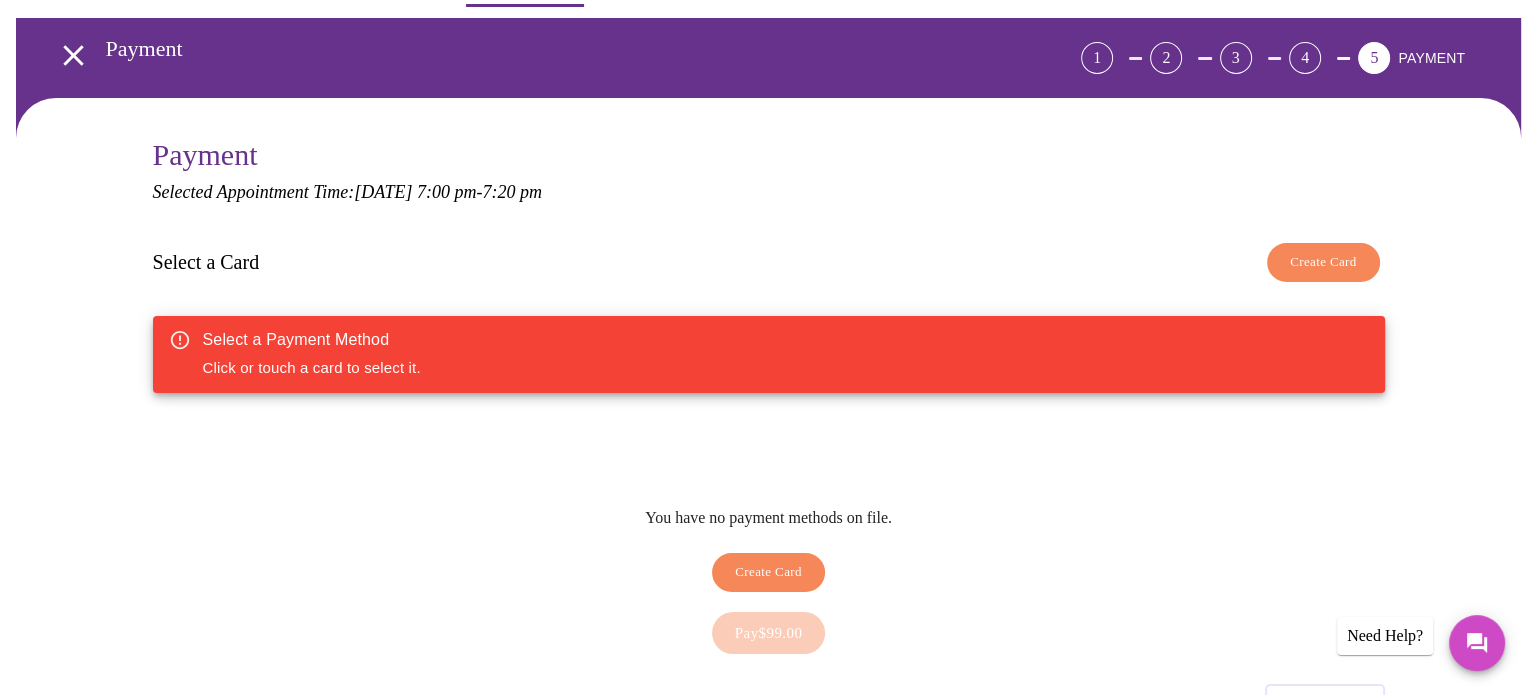 scroll, scrollTop: 100, scrollLeft: 0, axis: vertical 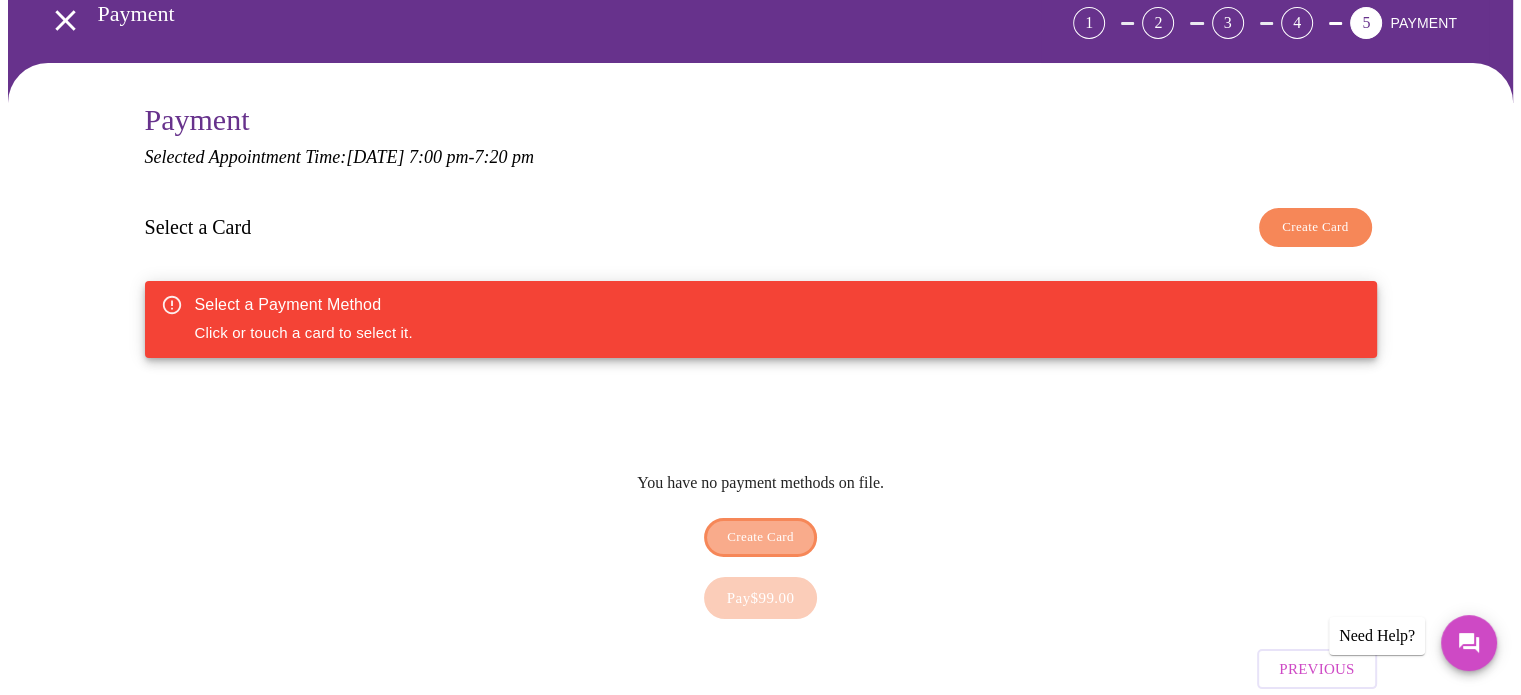 click on "Create Card" at bounding box center (760, 537) 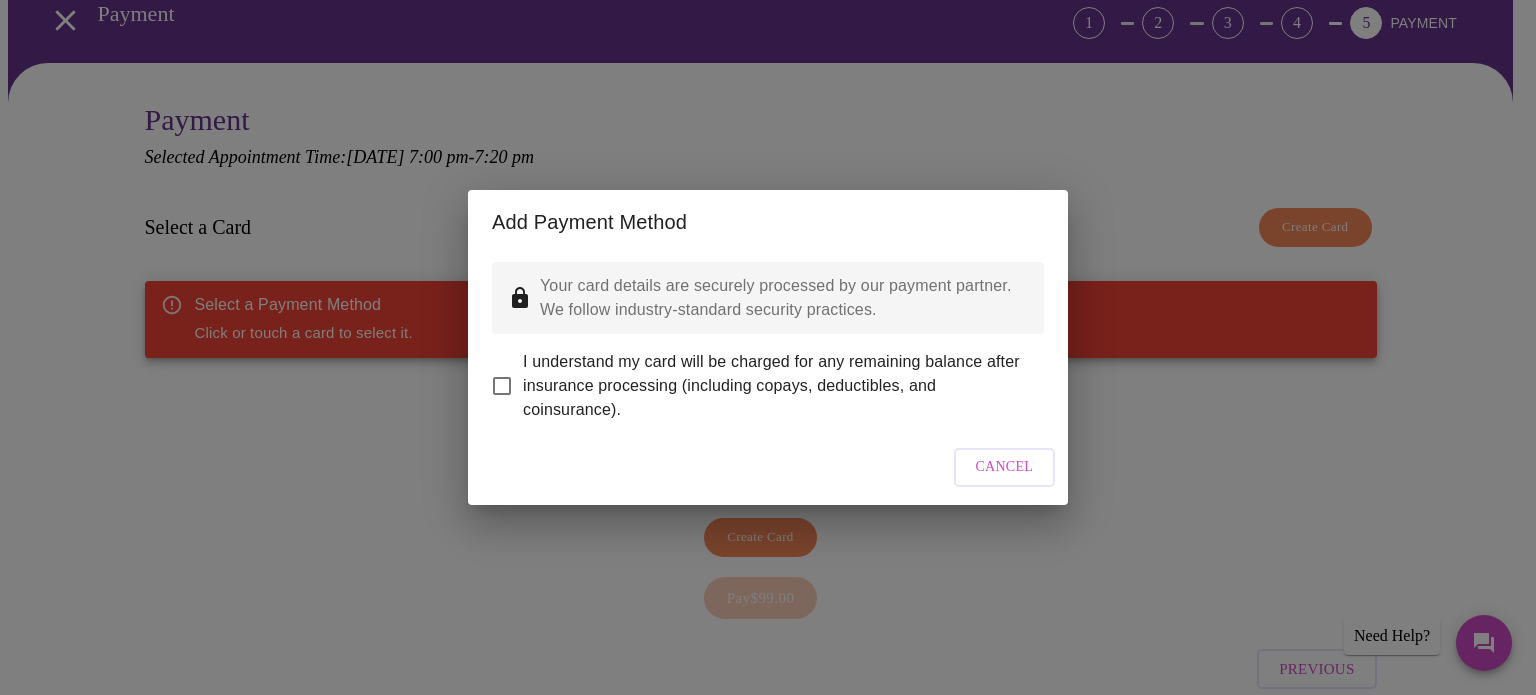 click on "I understand my card will be charged for any remaining balance after insurance processing (including copays, deductibles, and coinsurance)." at bounding box center [502, 386] 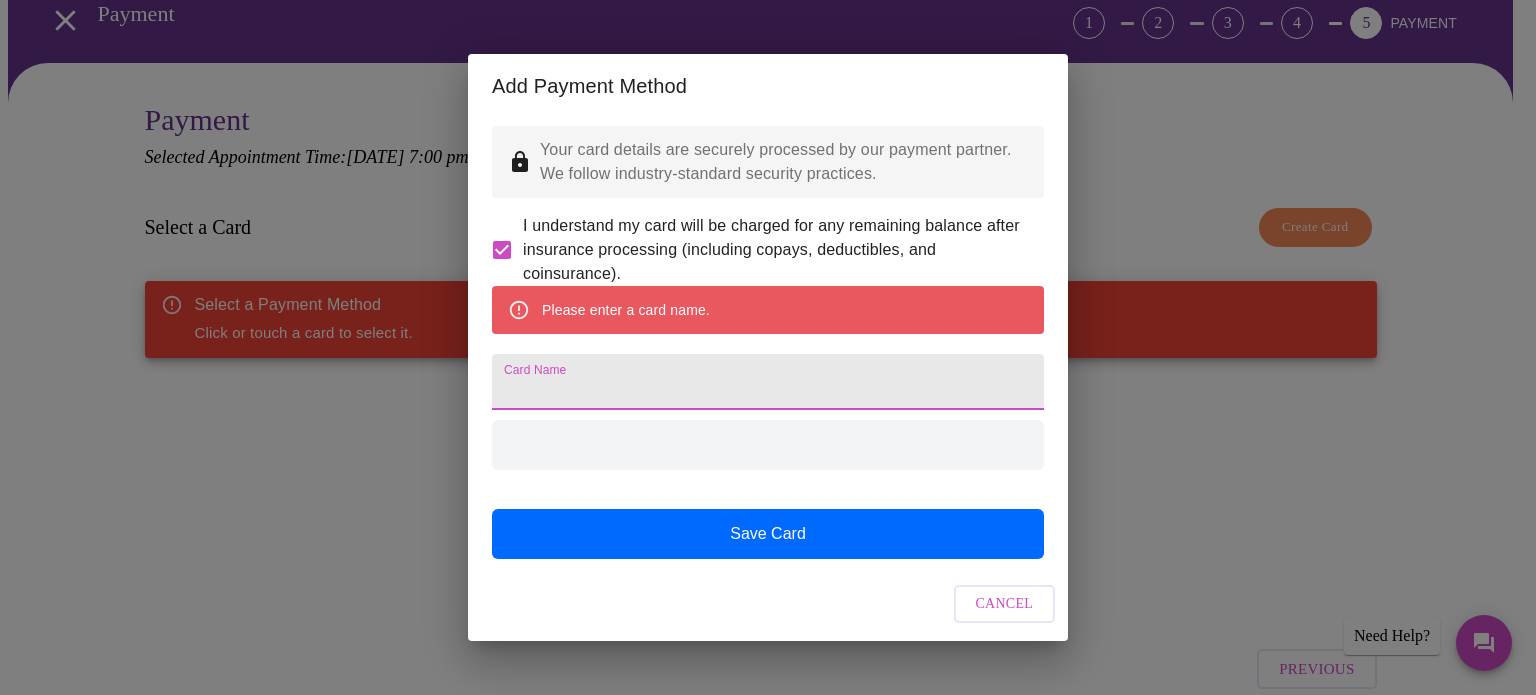 click on "Card Name" at bounding box center (768, 382) 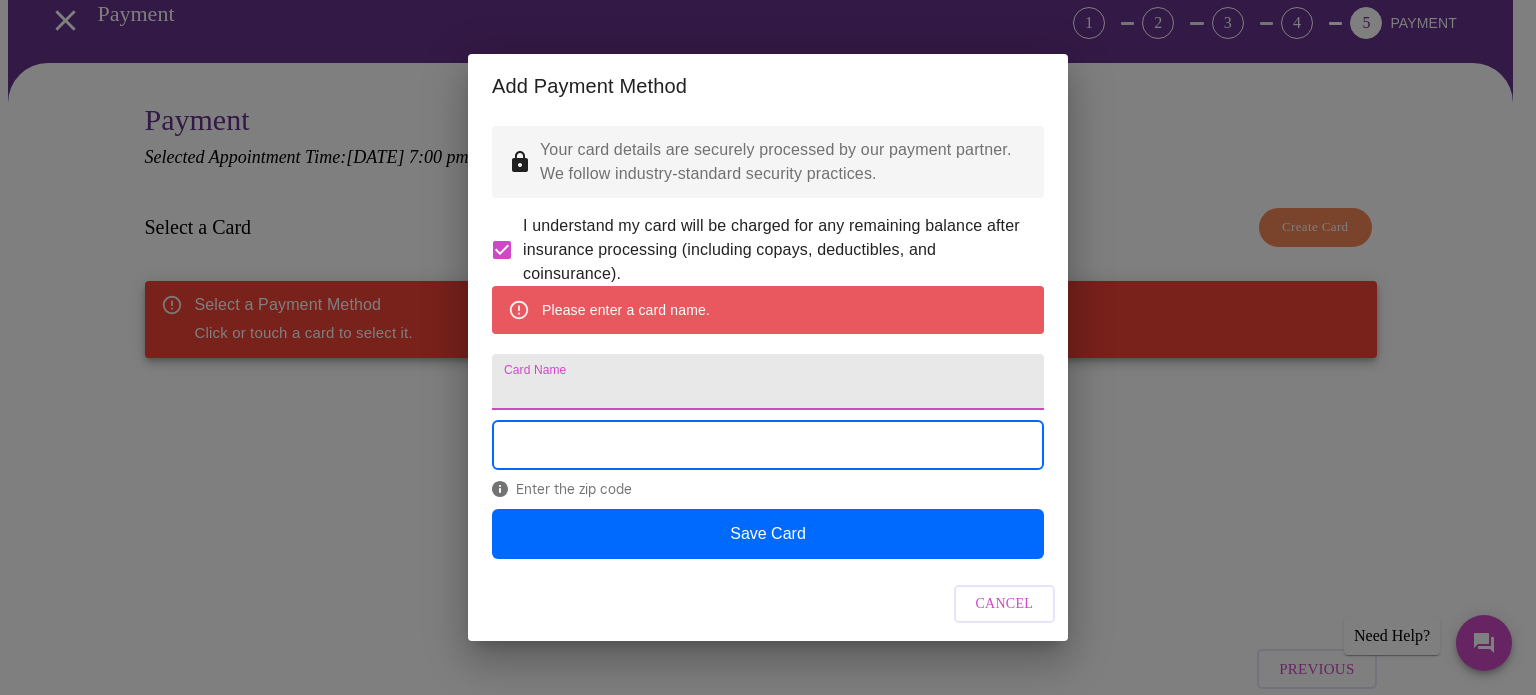 click on "Card Name" at bounding box center (768, 382) 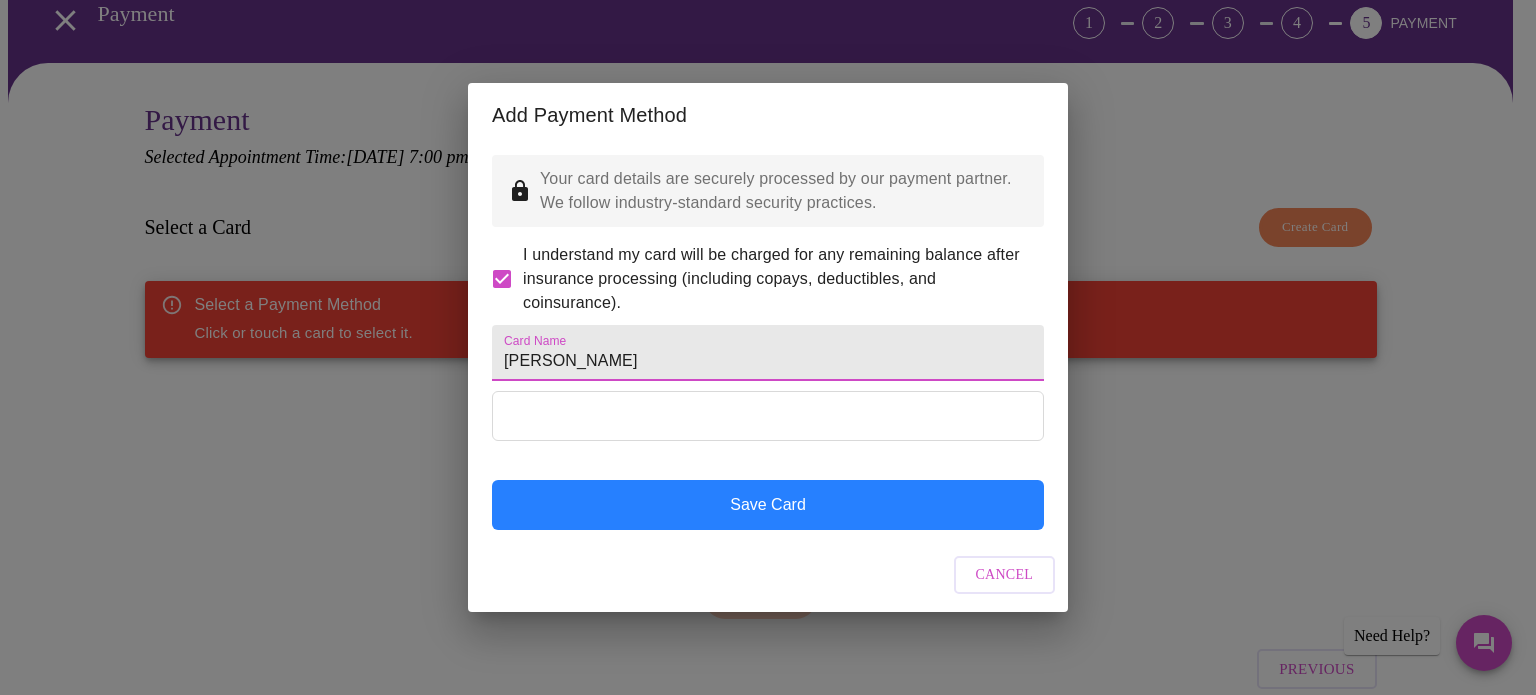 type on "[PERSON_NAME]" 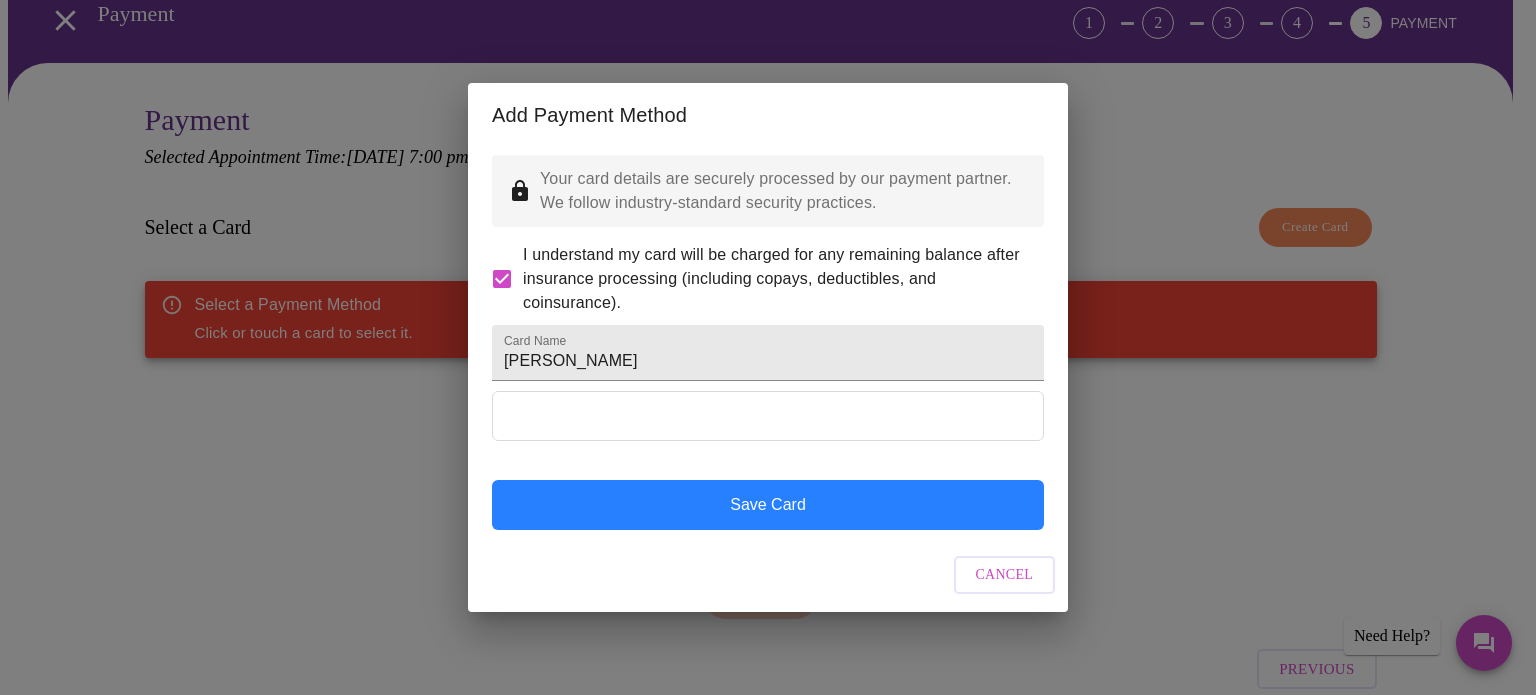click on "Save Card" at bounding box center [768, 505] 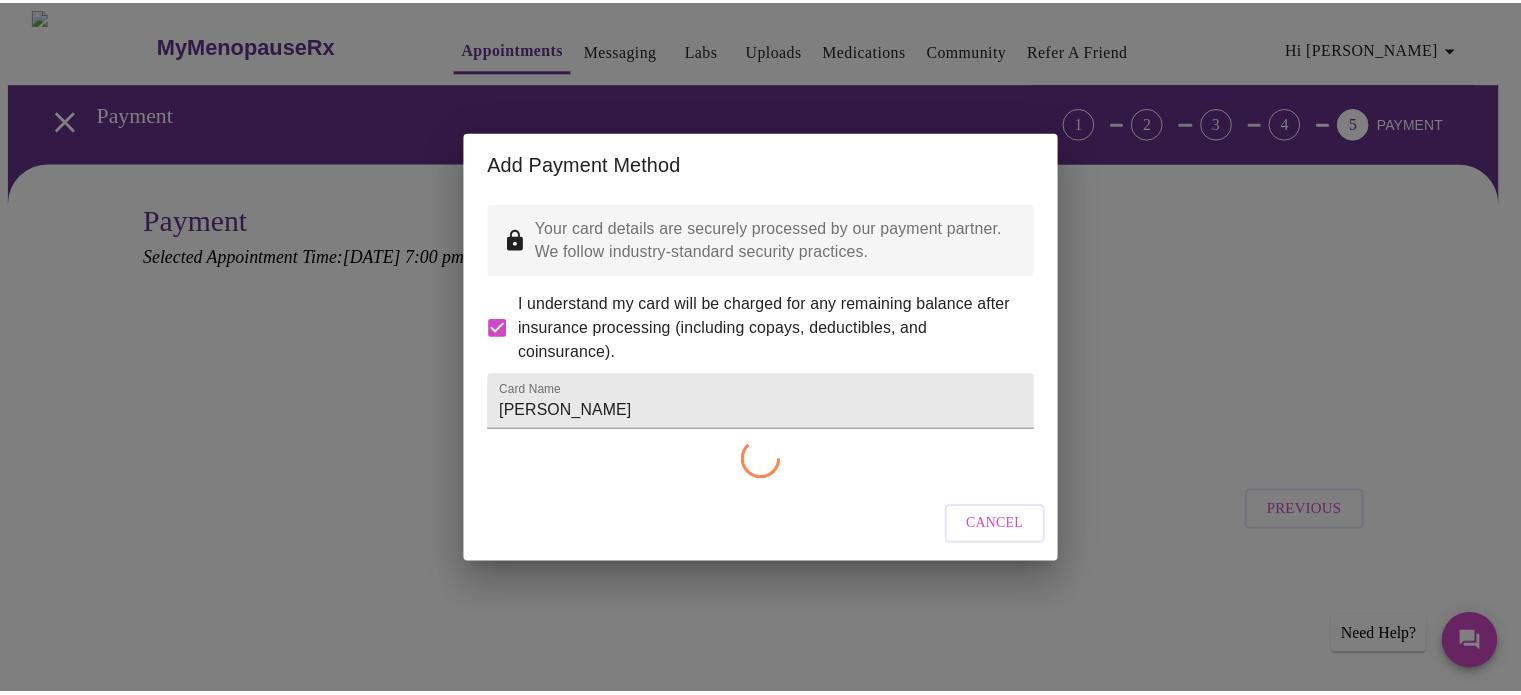 scroll, scrollTop: 0, scrollLeft: 0, axis: both 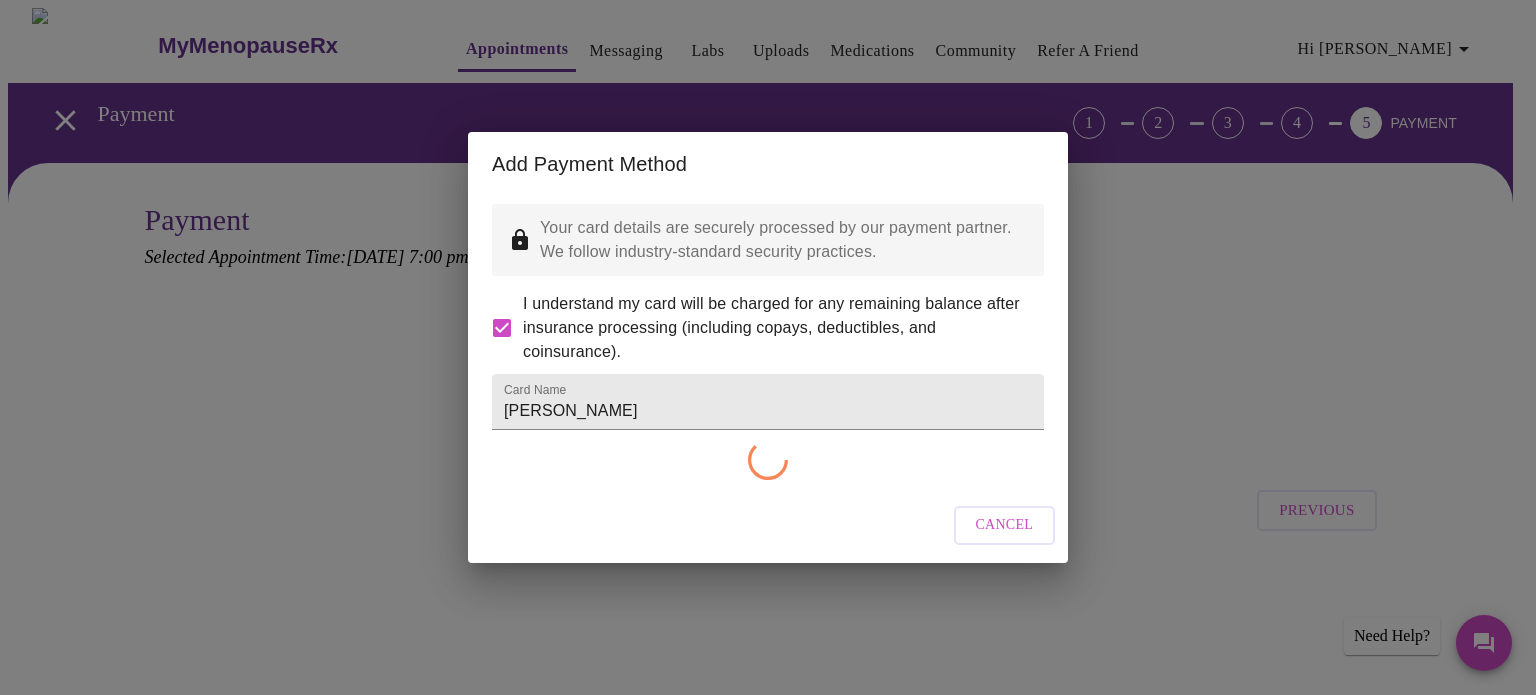 checkbox on "false" 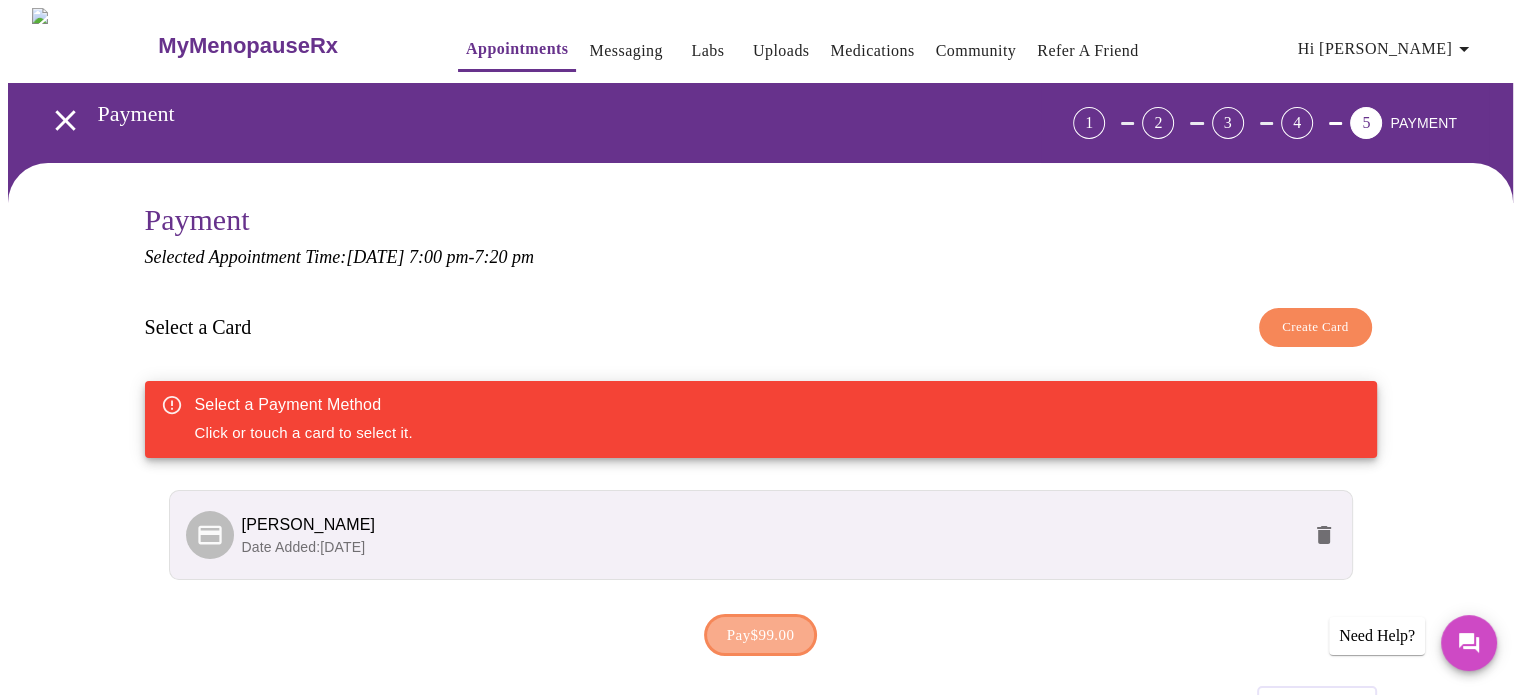 click on "Pay  $99.00" at bounding box center (761, 635) 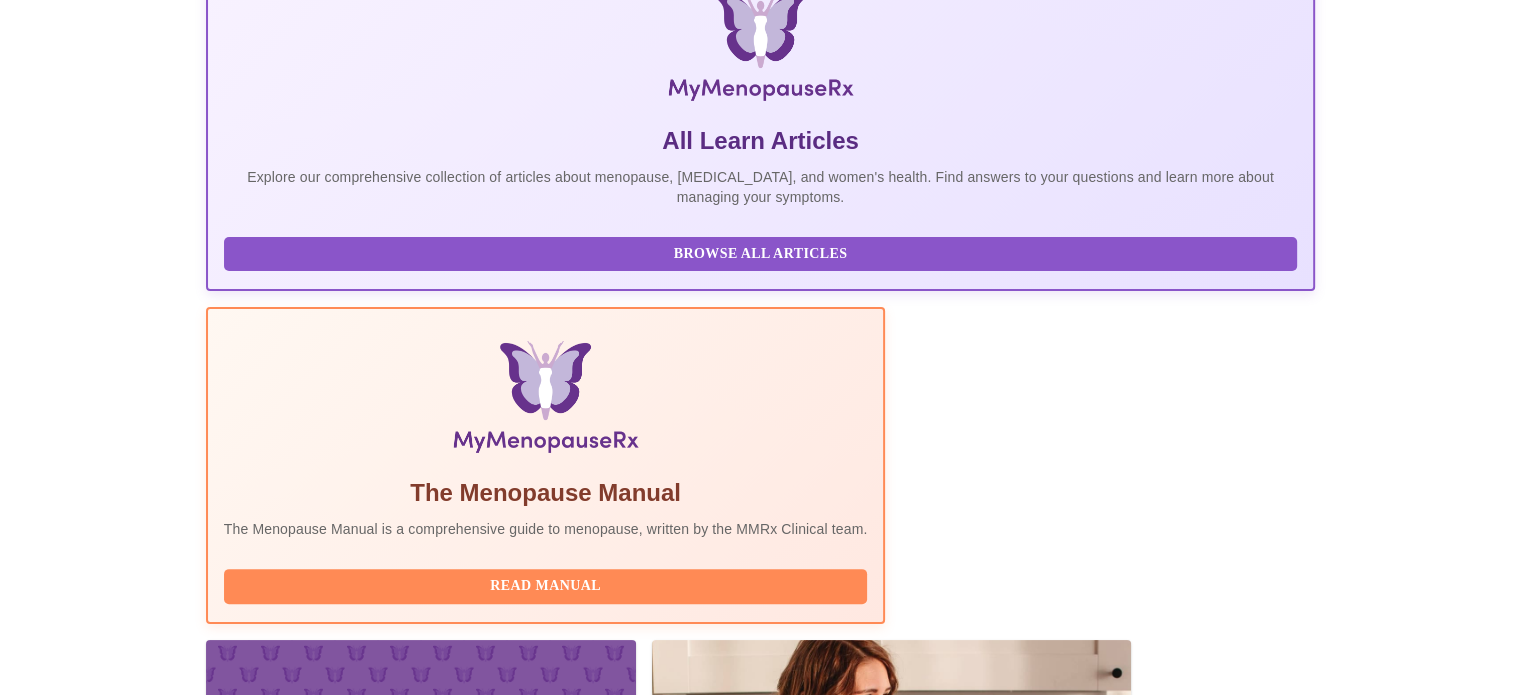 scroll, scrollTop: 454, scrollLeft: 0, axis: vertical 